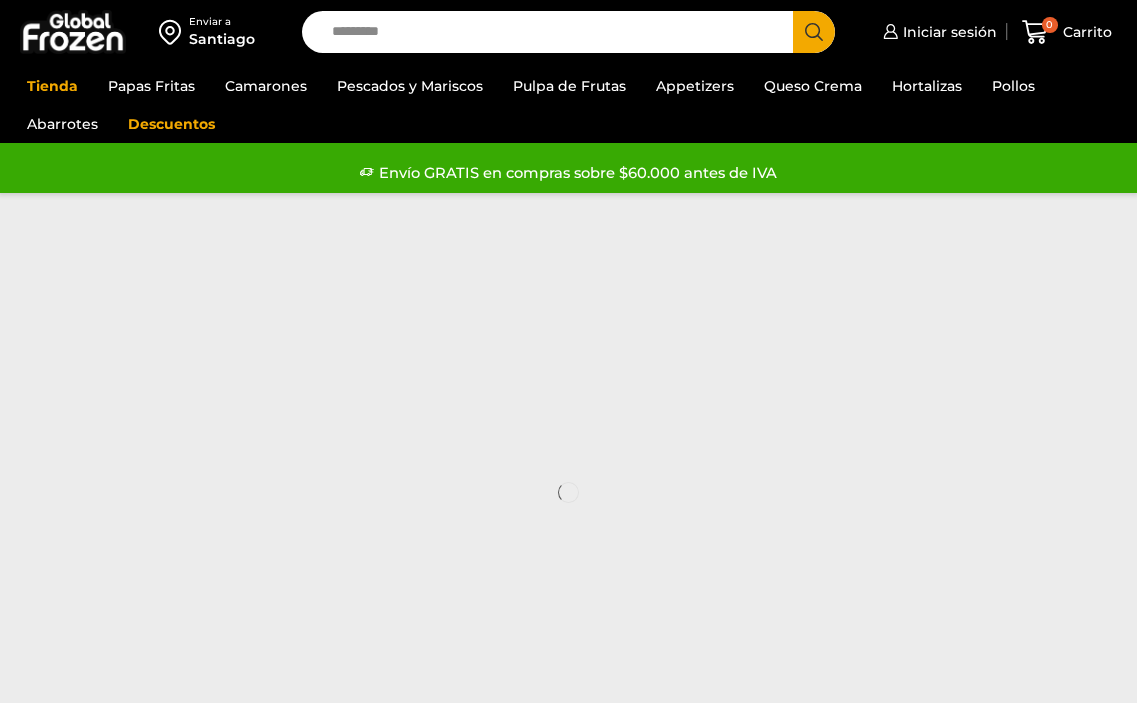 scroll, scrollTop: 0, scrollLeft: 0, axis: both 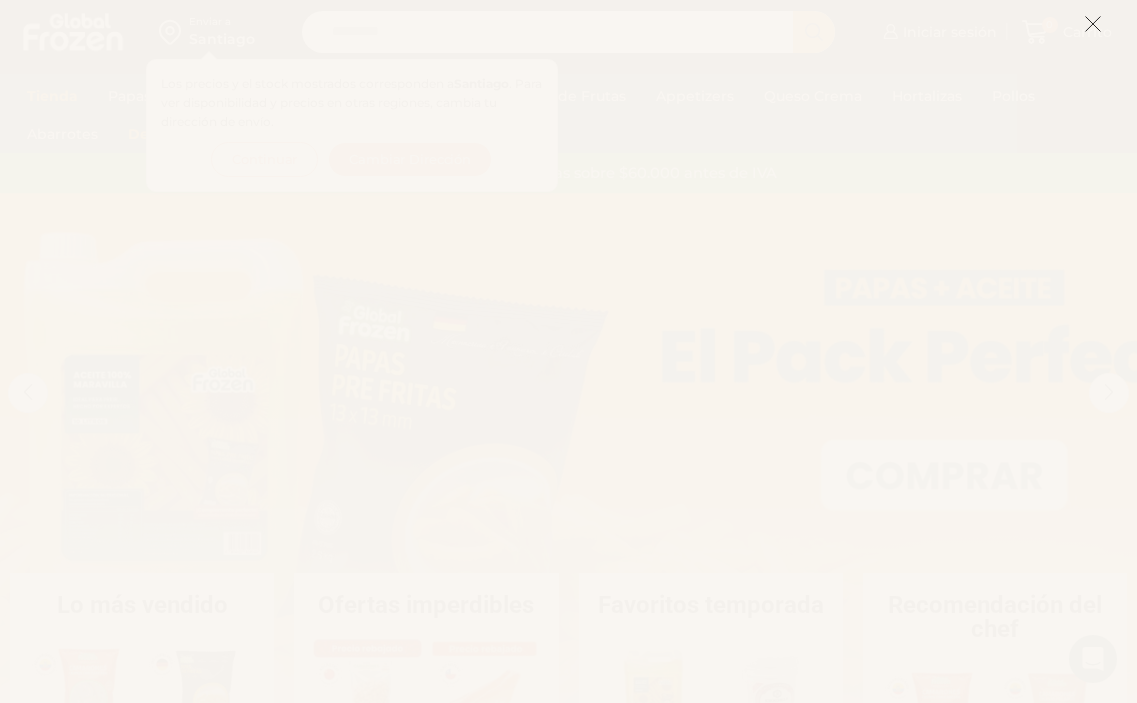 click 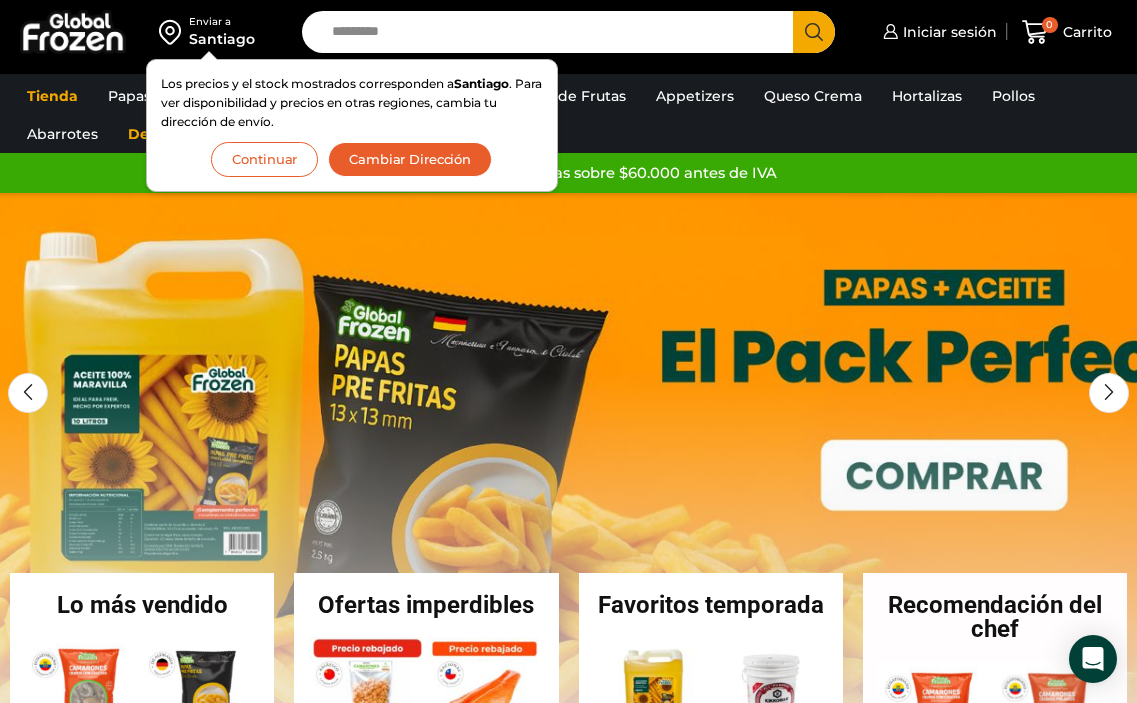 click on "Santiago" at bounding box center (222, 39) 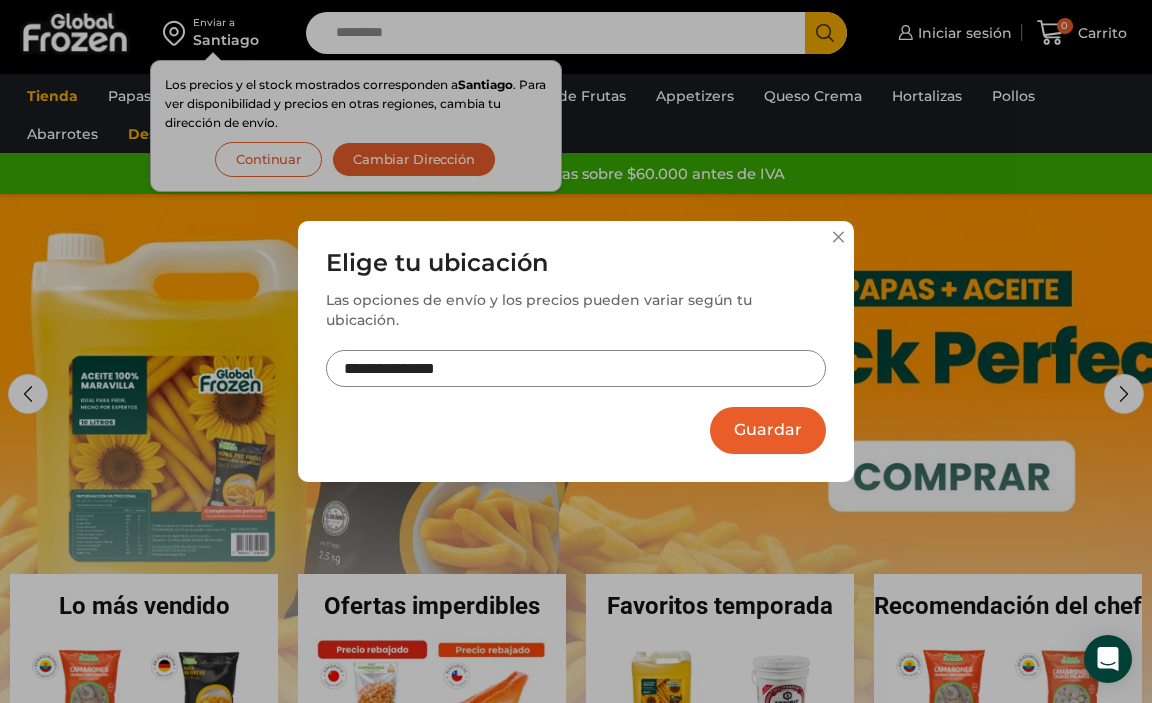 click on "**********" at bounding box center [576, 368] 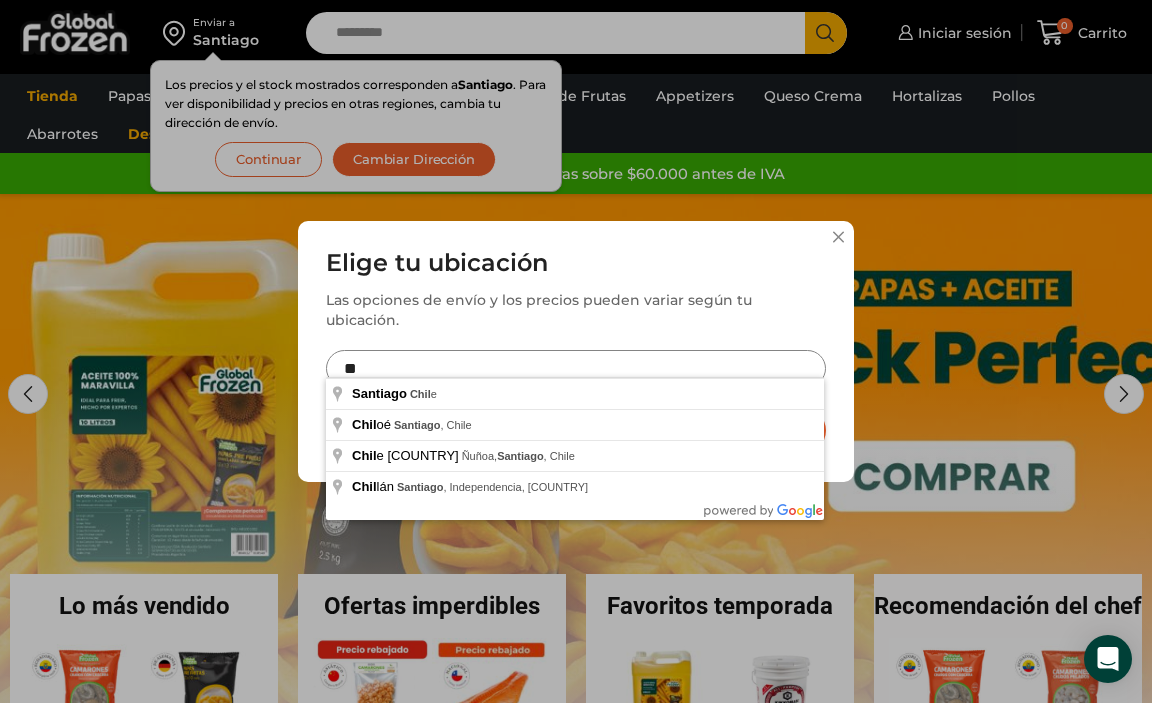 type on "*" 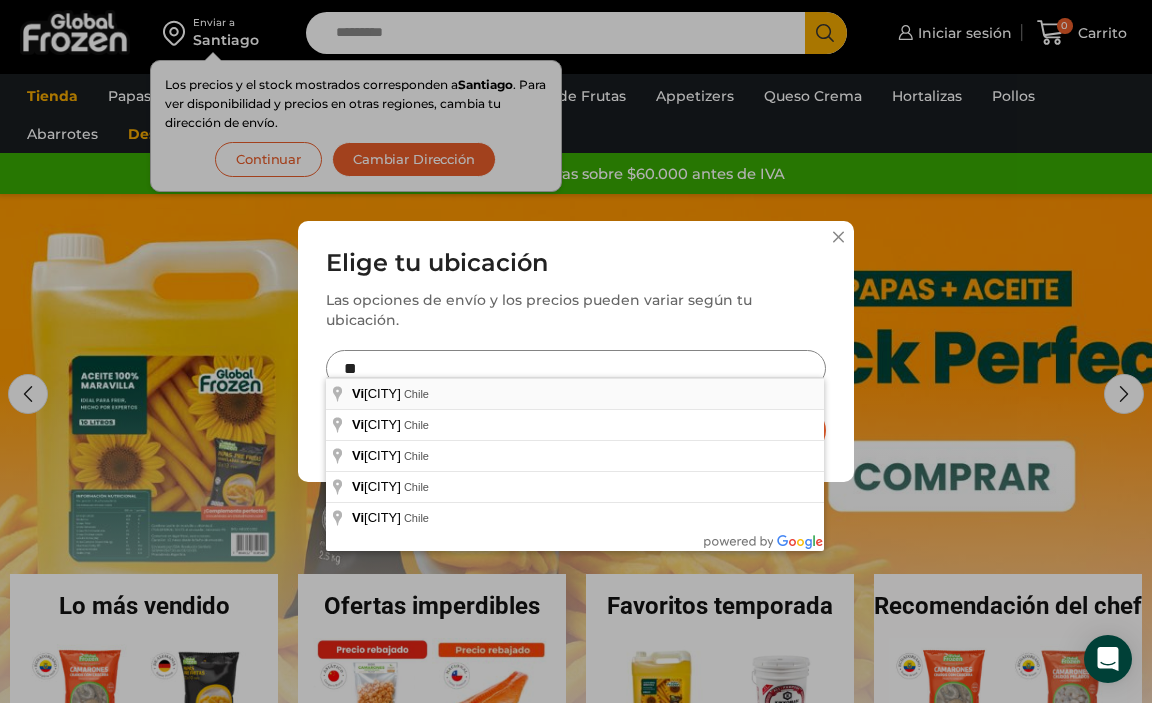 type on "**********" 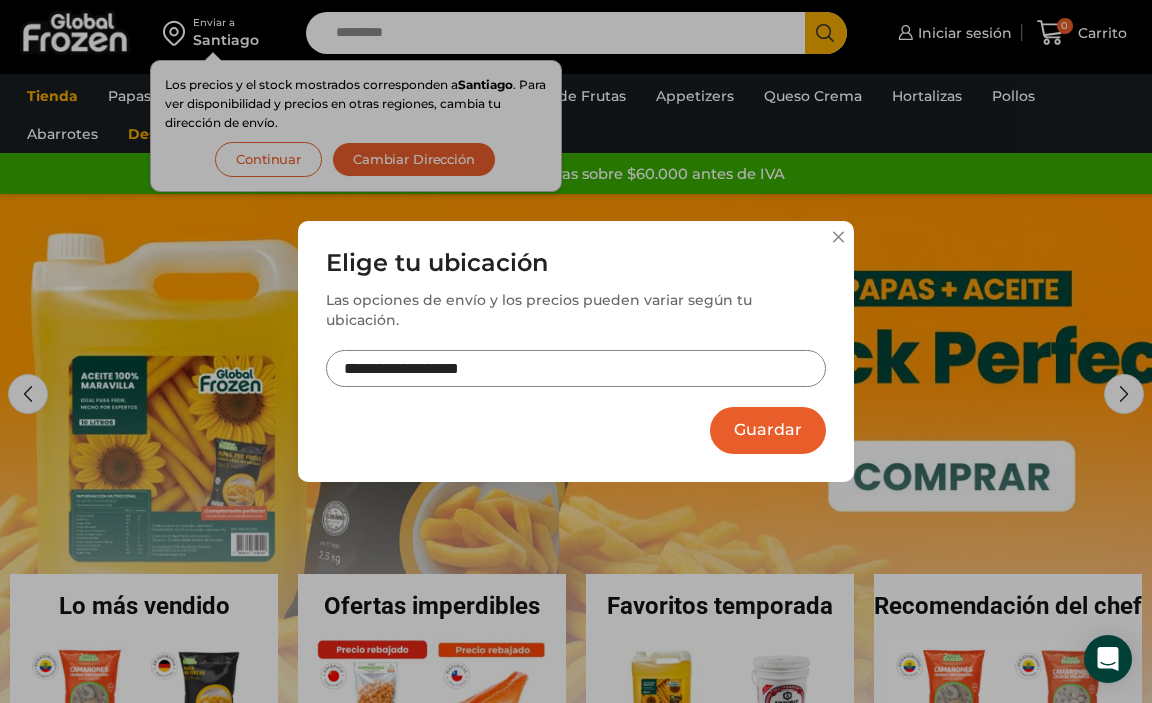 click on "Guardar" at bounding box center [768, 430] 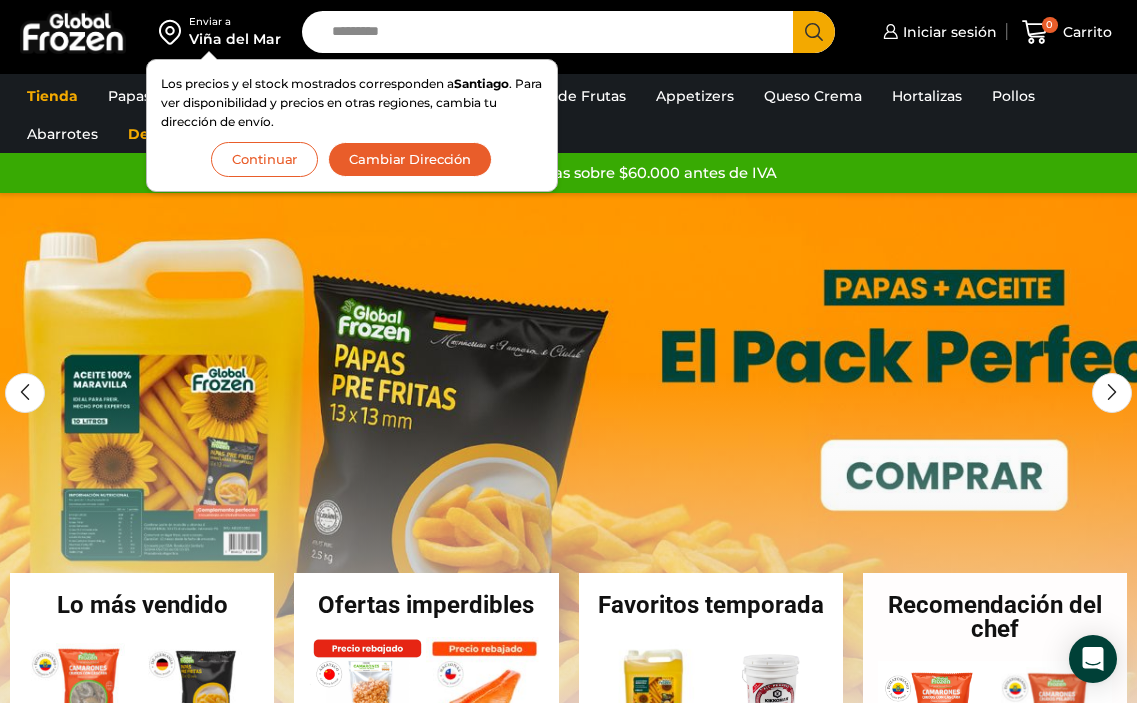 click at bounding box center (568, 493) 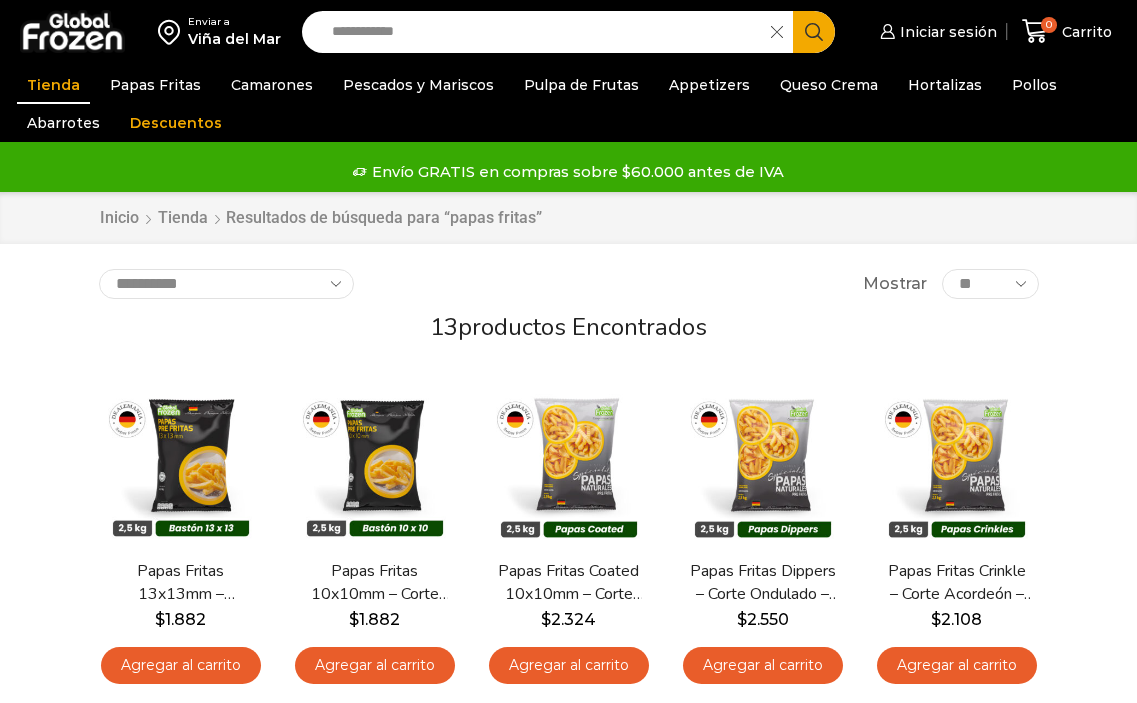 scroll, scrollTop: 0, scrollLeft: 0, axis: both 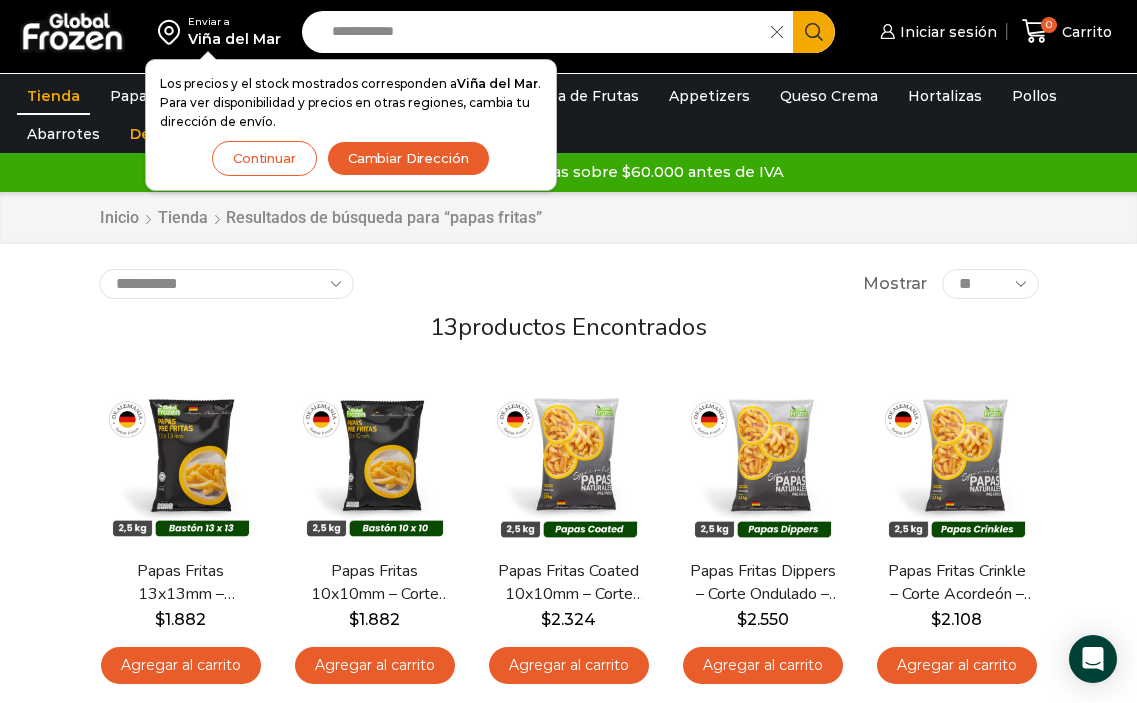 click on "**********" at bounding box center (542, 32) 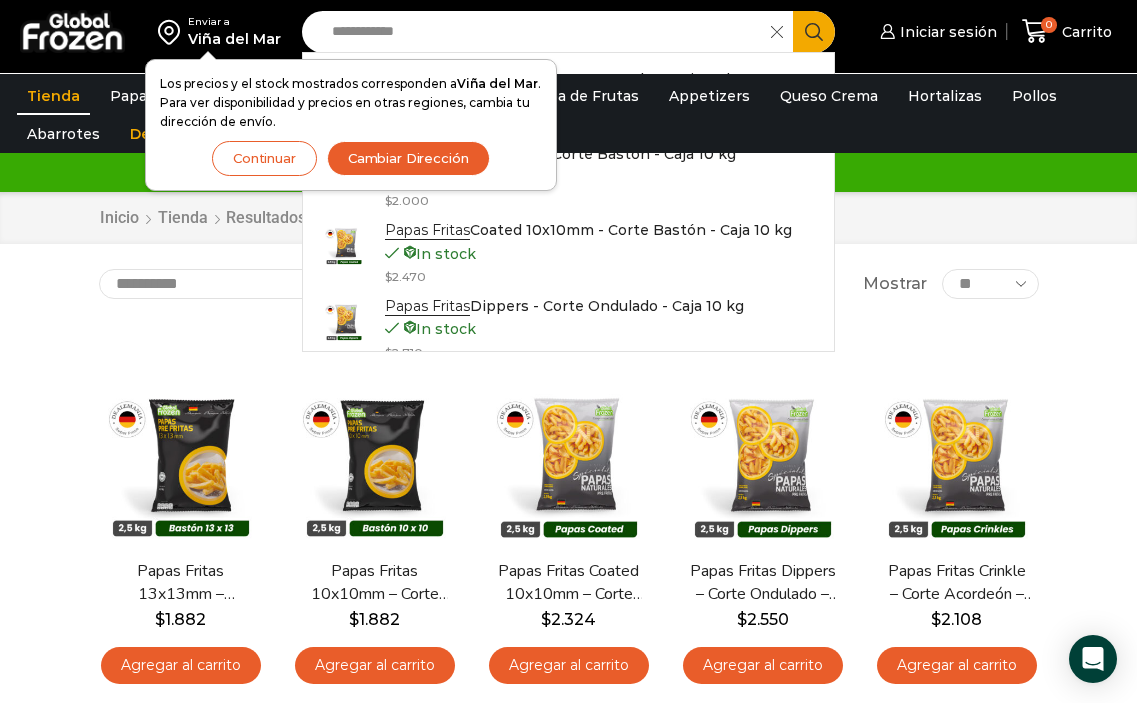 click on "Continuar" at bounding box center (264, 158) 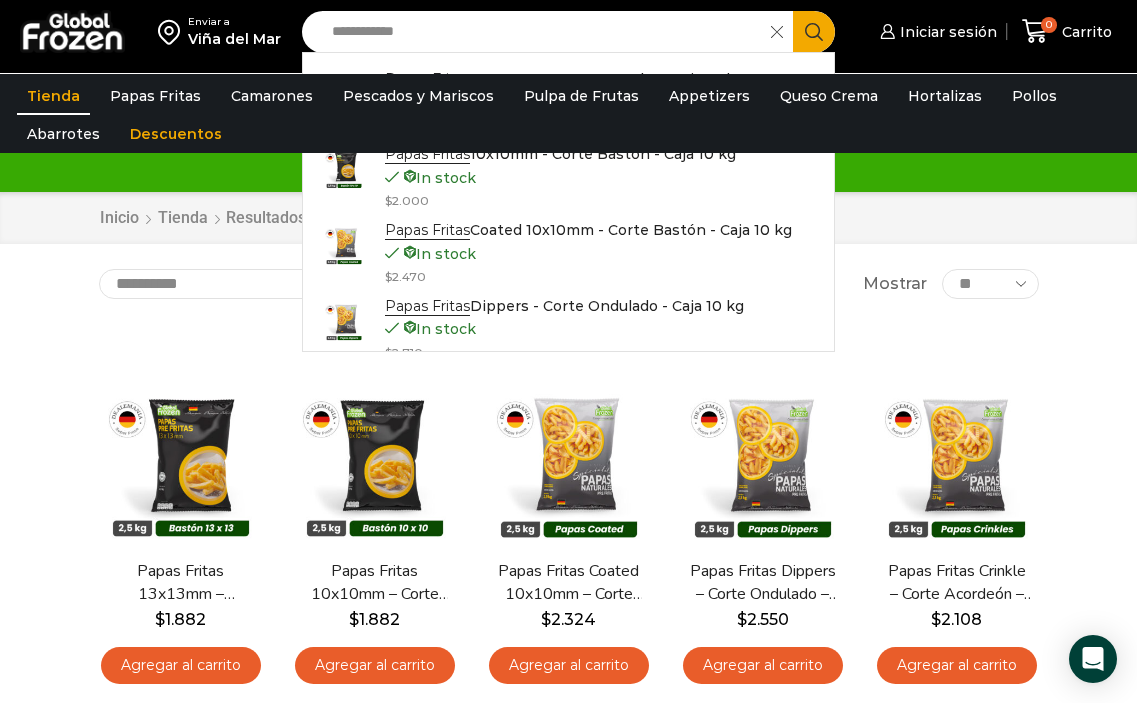 click on "**********" at bounding box center (542, 32) 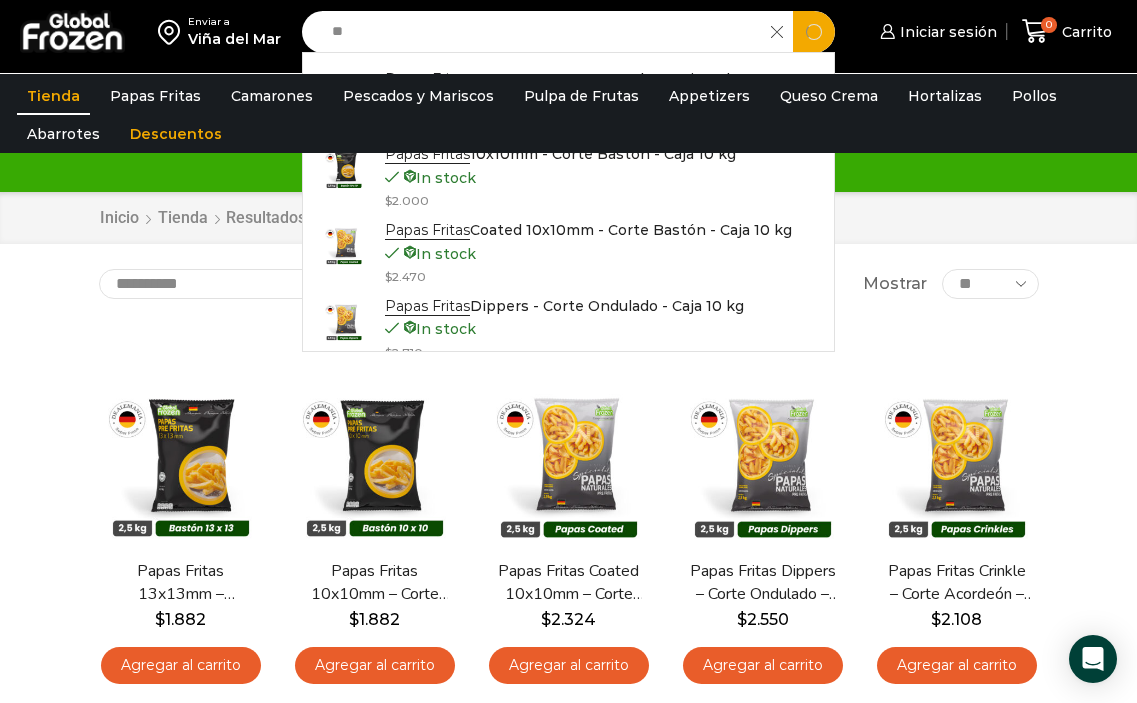 type on "*" 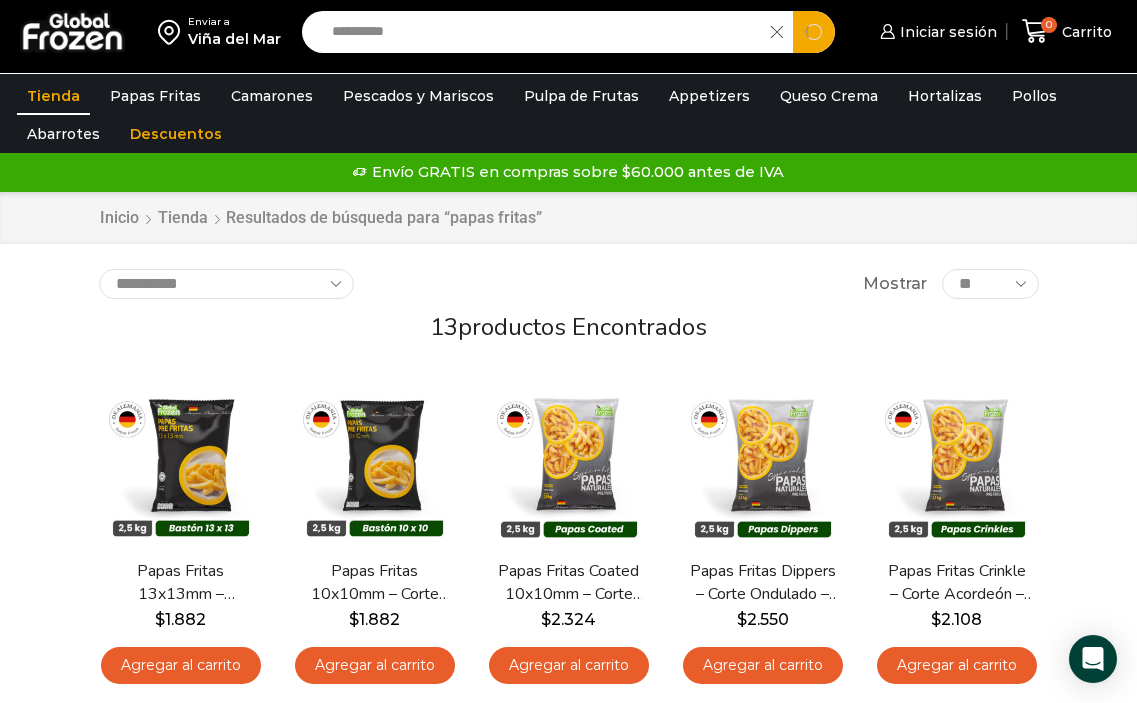type on "*********" 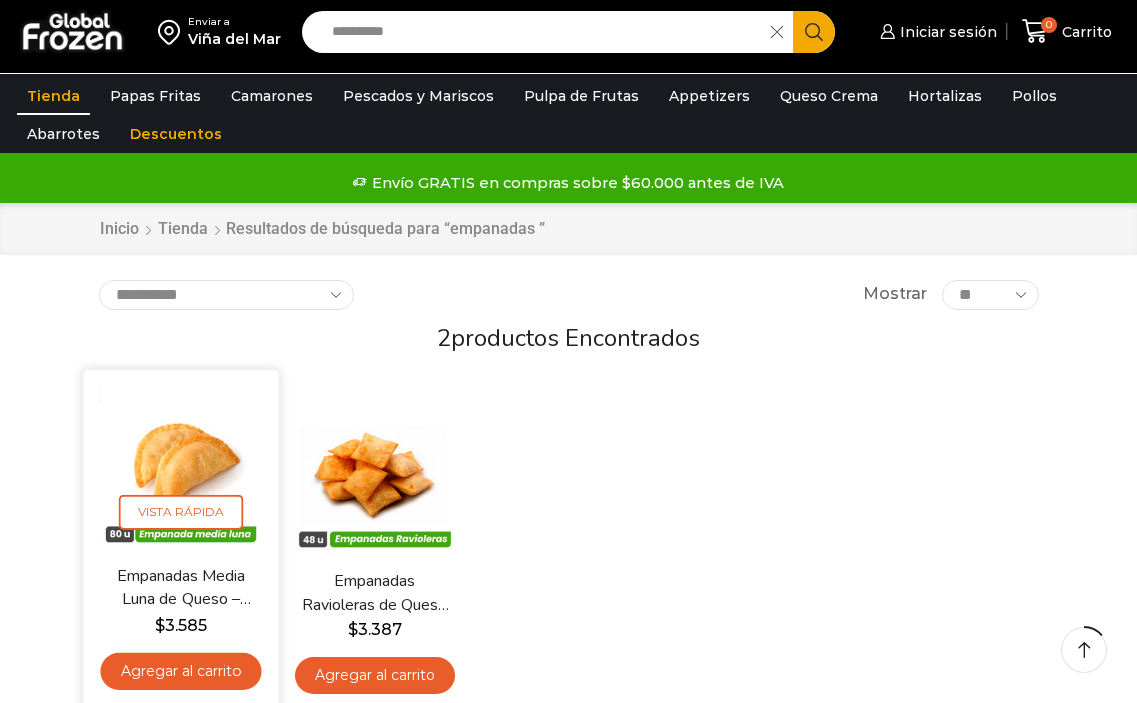 scroll, scrollTop: 100, scrollLeft: 0, axis: vertical 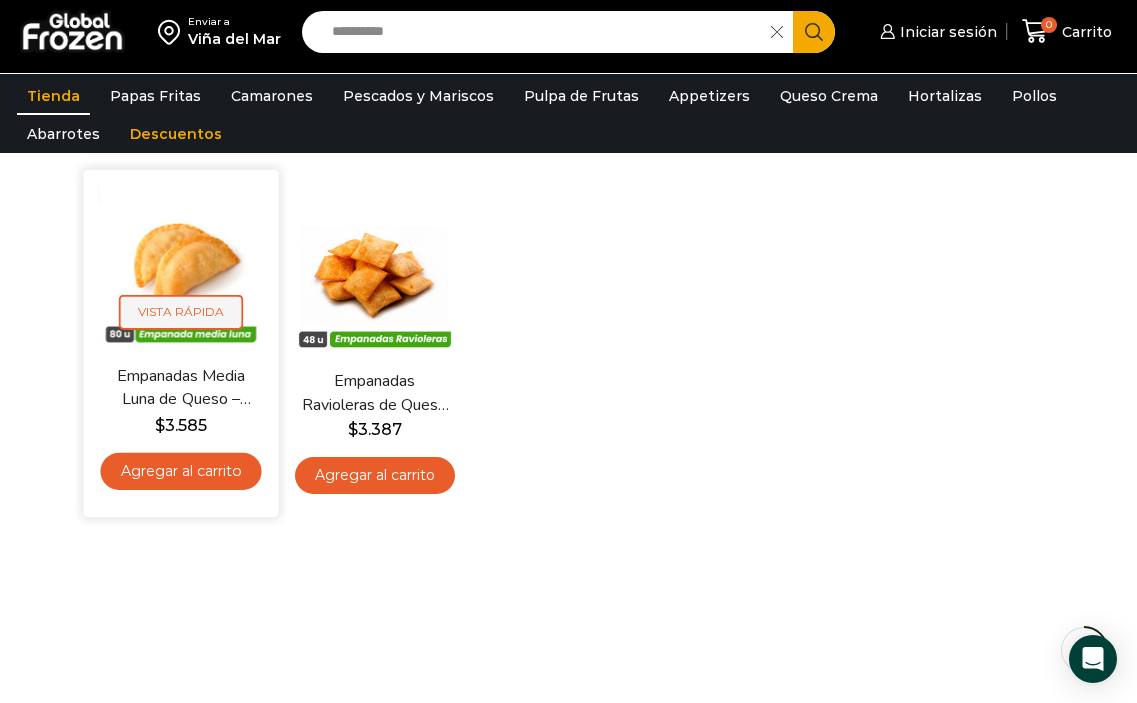 click on "Vista Rápida" at bounding box center (180, 312) 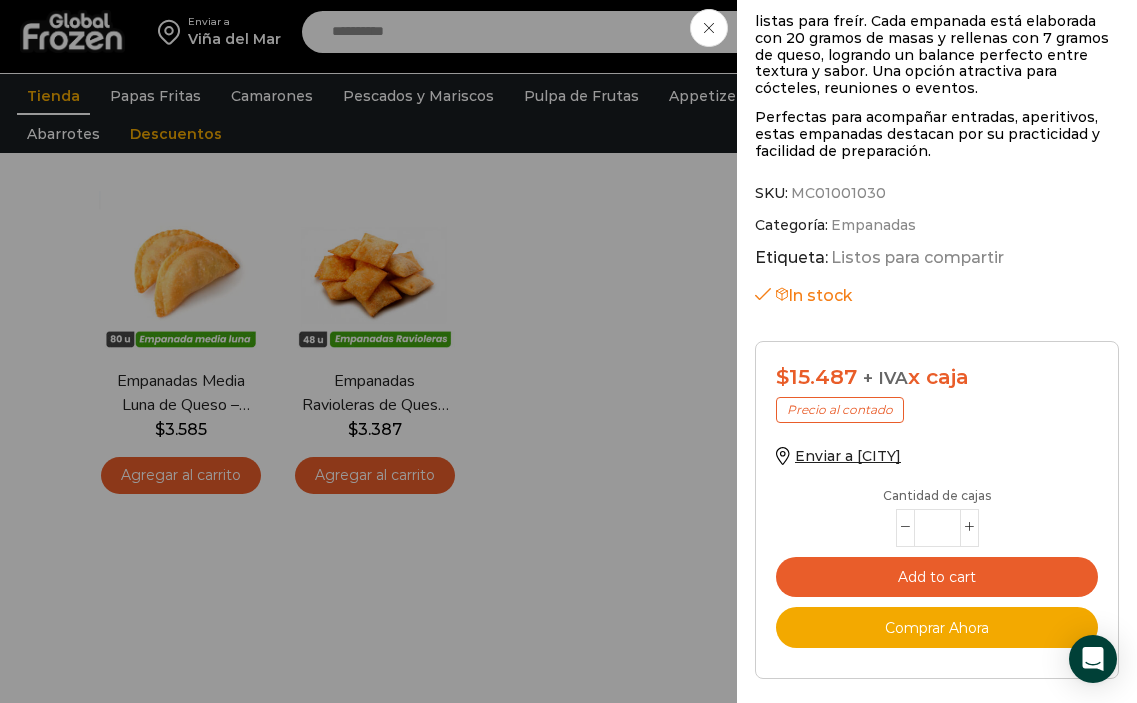 scroll, scrollTop: 676, scrollLeft: 0, axis: vertical 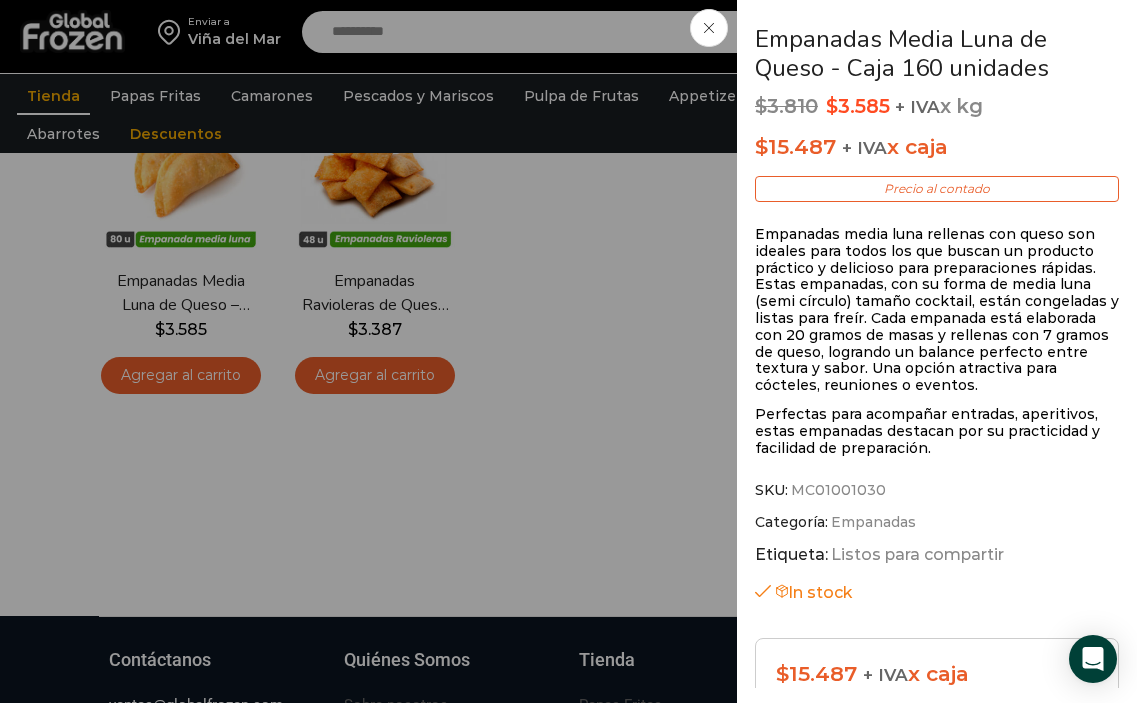 click on "Empanadas Media Luna de Queso - Caja 160 unidades
$ 3.810   Original price was: $3.810. $ 3.585 Current price is: $3.585.   + IVA  x kg
$ 15.487   + IVA  x caja
Precio al contado
Empanadas media luna rellenas con queso son ideales para todos los que buscan un producto práctico y delicioso para preparaciones rápidas. Estas empanadas, con su forma de media luna (semi círculo) tamaño cocktail, están congeladas y listas para freír. Cada empanada está elaborada con 20 gramos de masas y rellenas con 7 gramos de queso, logrando un balance perfecto entre textura y sabor. Una opción atractiva para cócteles, reuniones o eventos.
$" at bounding box center [568, -300] 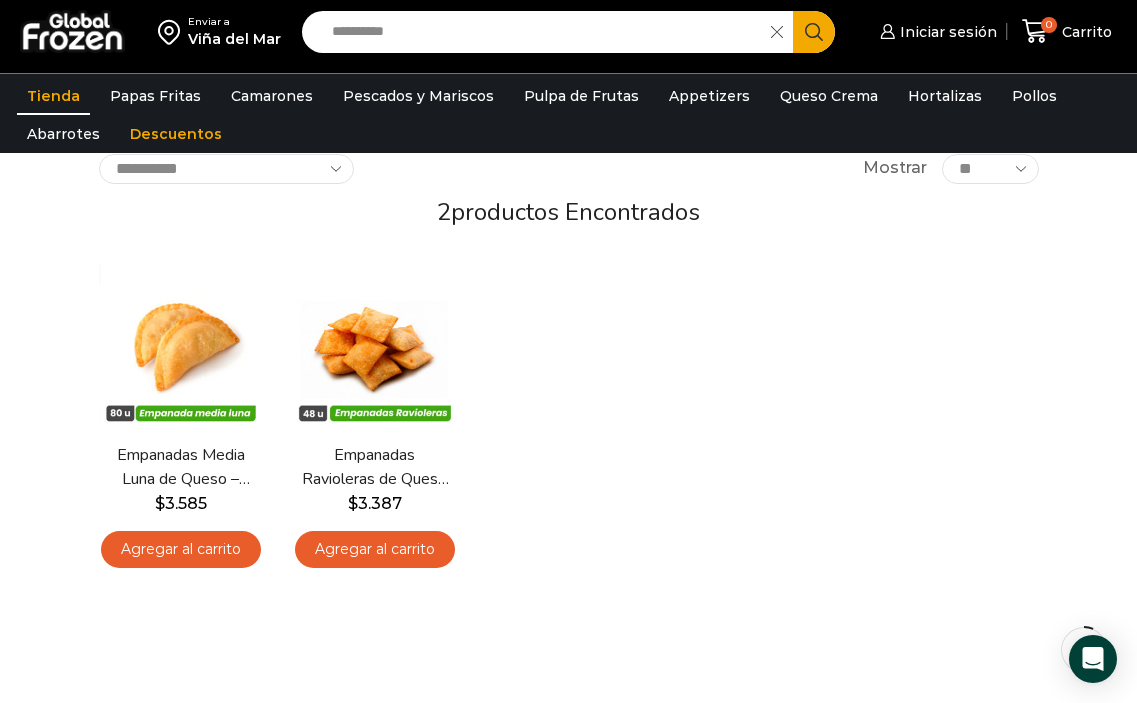 scroll, scrollTop: 0, scrollLeft: 0, axis: both 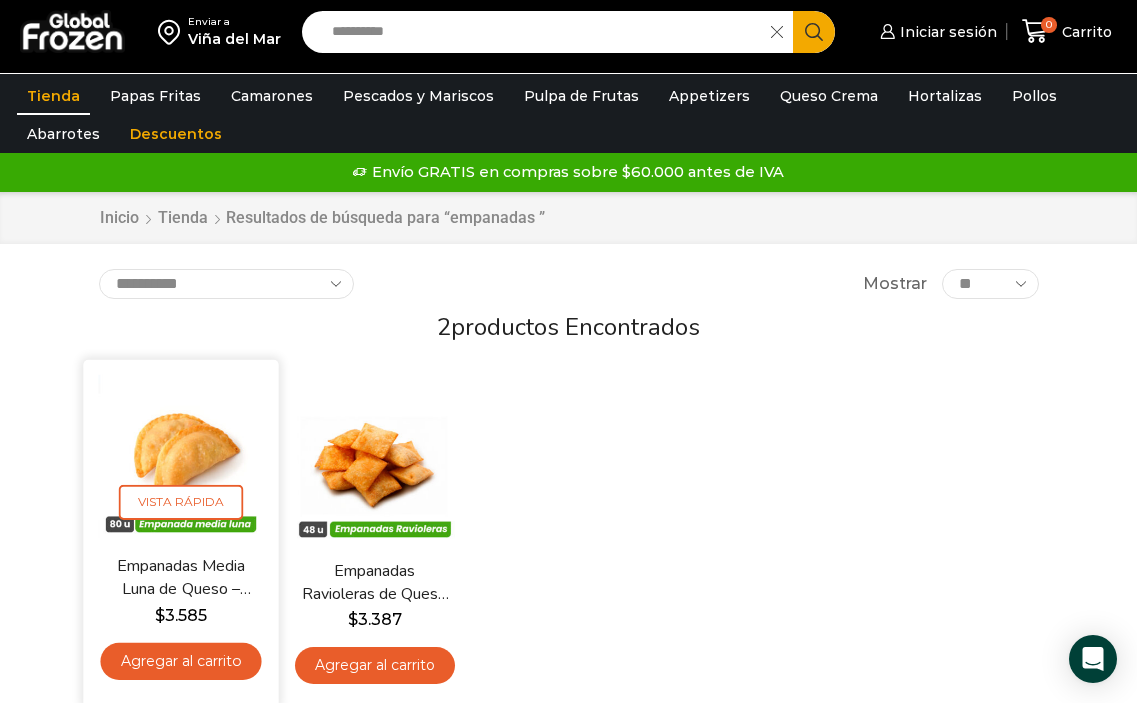 click at bounding box center (180, 457) 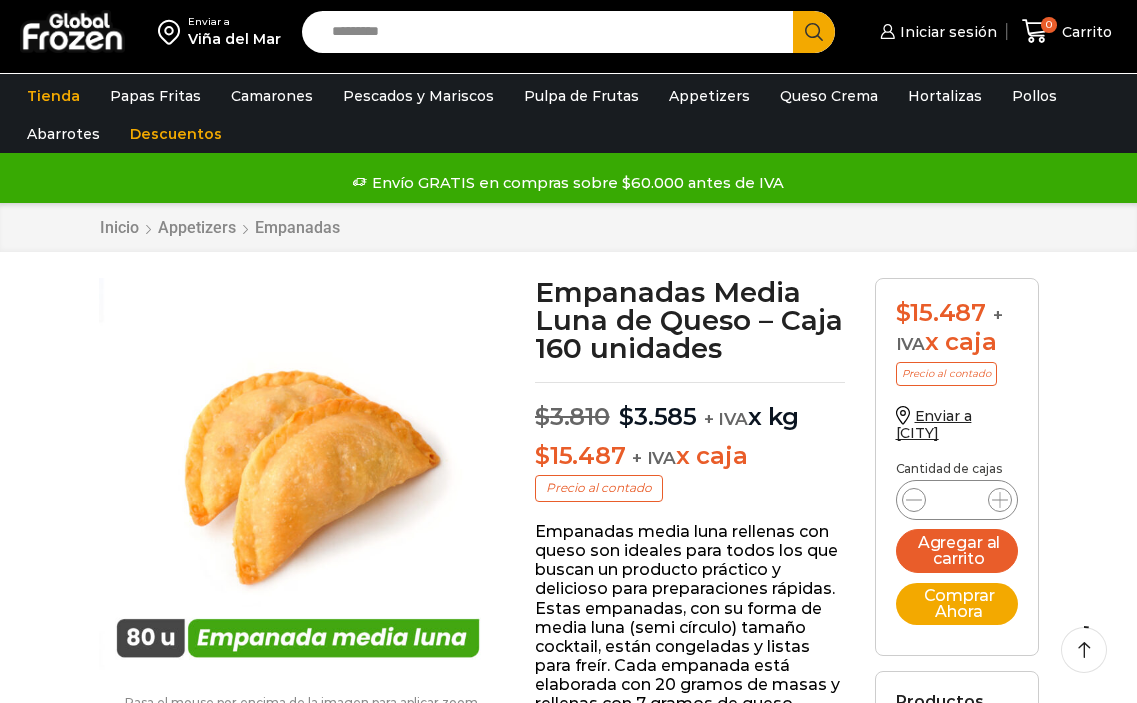 scroll, scrollTop: 100, scrollLeft: 0, axis: vertical 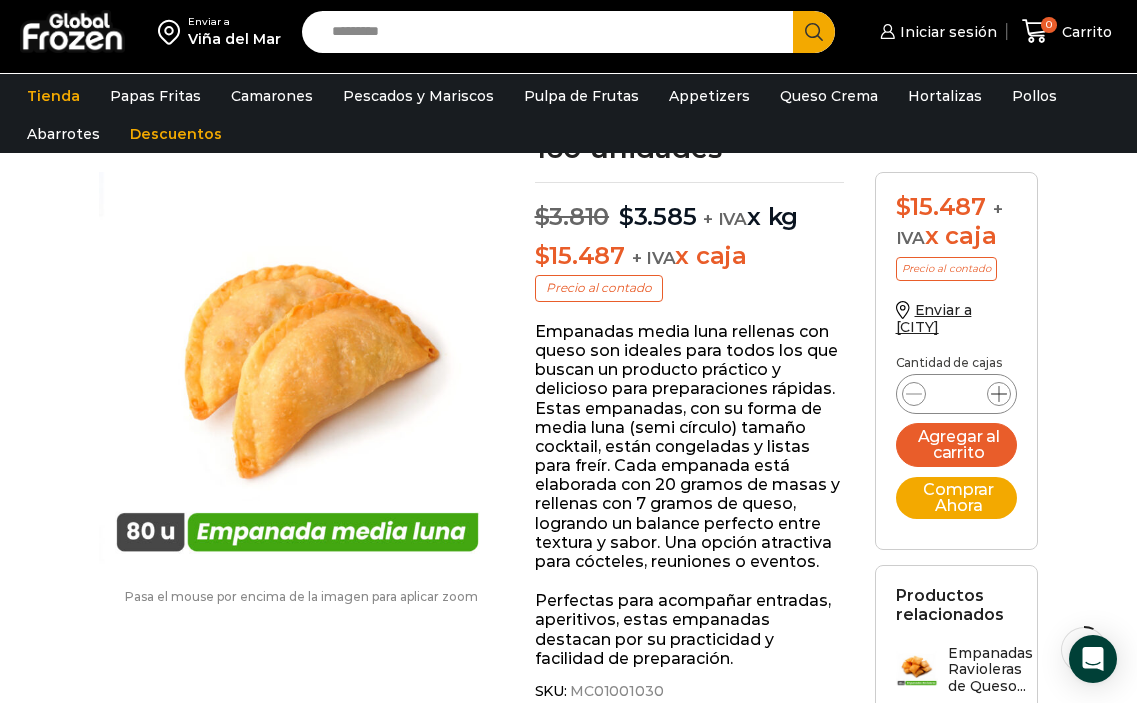 click 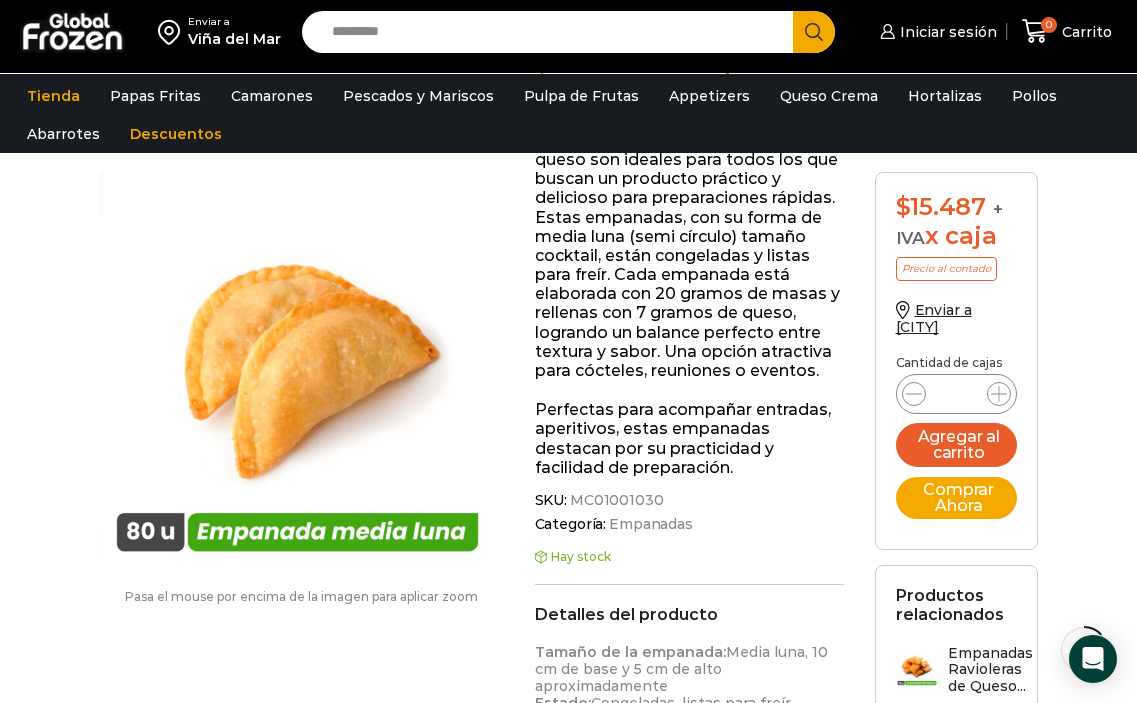 scroll, scrollTop: 400, scrollLeft: 0, axis: vertical 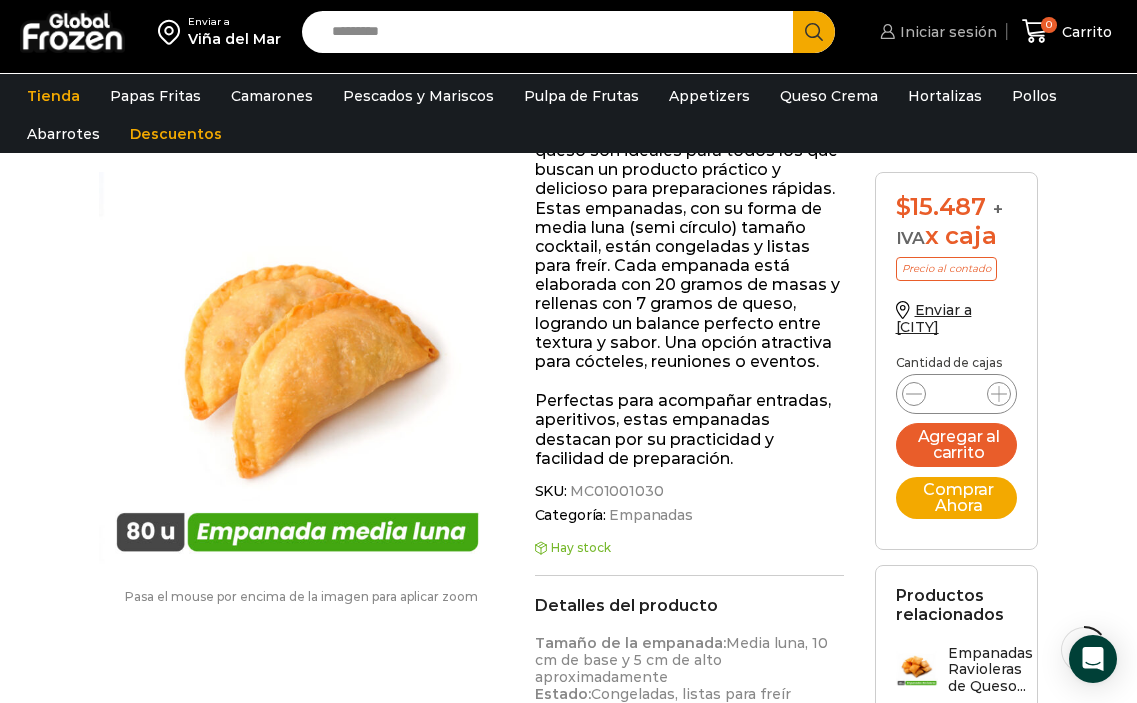 click on "Iniciar sesión" at bounding box center [946, 32] 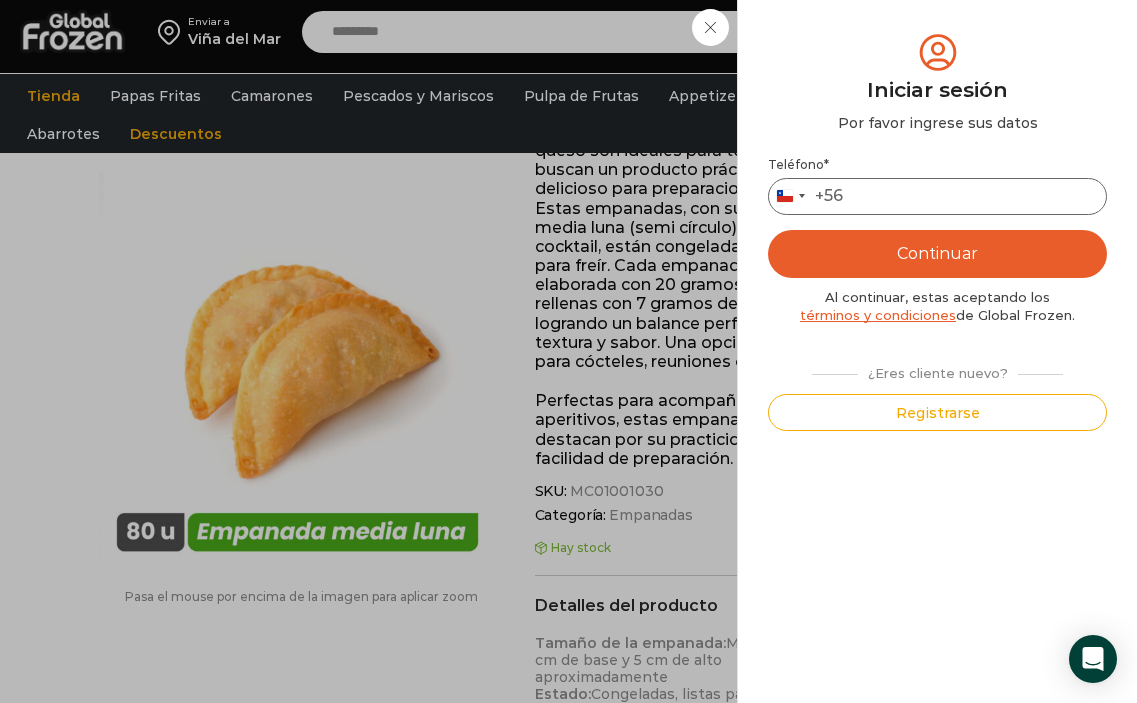 click on "Teléfono
*" at bounding box center (937, 196) 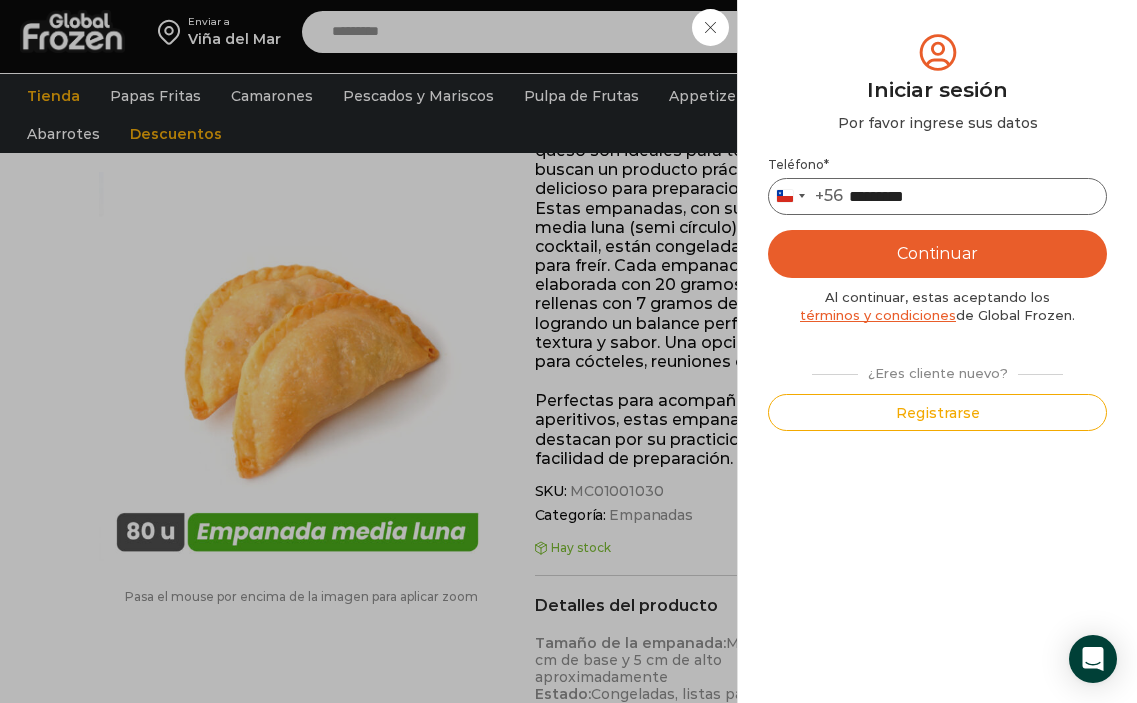 type on "*********" 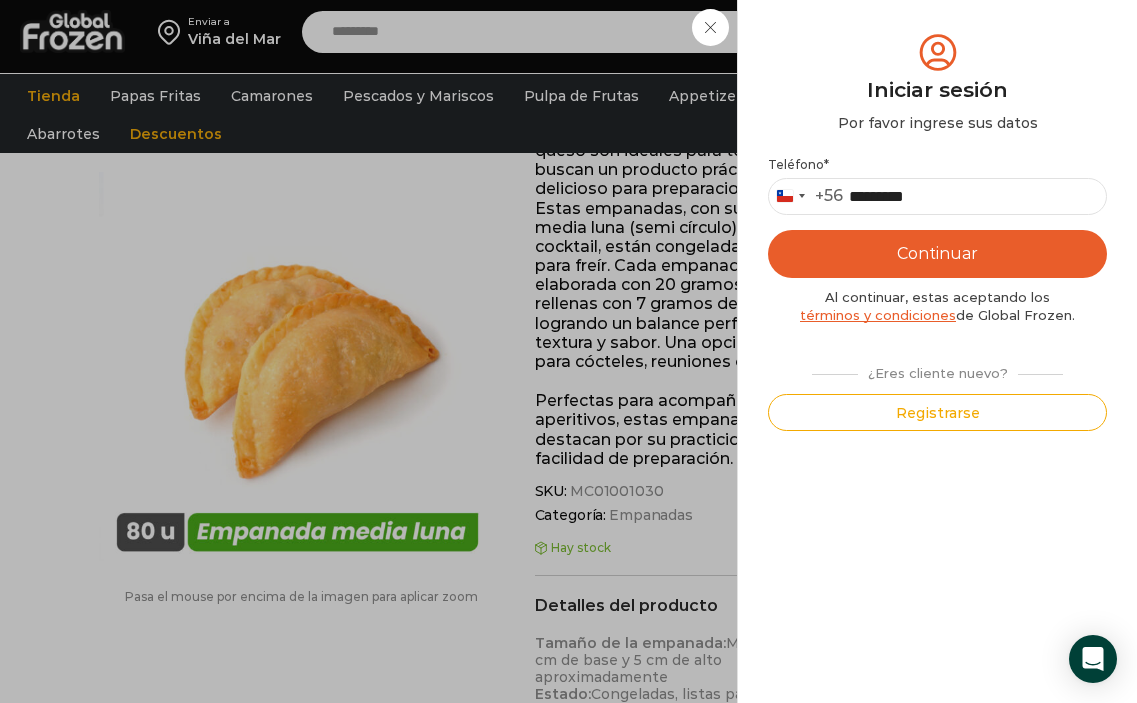 click on "Continuar" at bounding box center (937, 254) 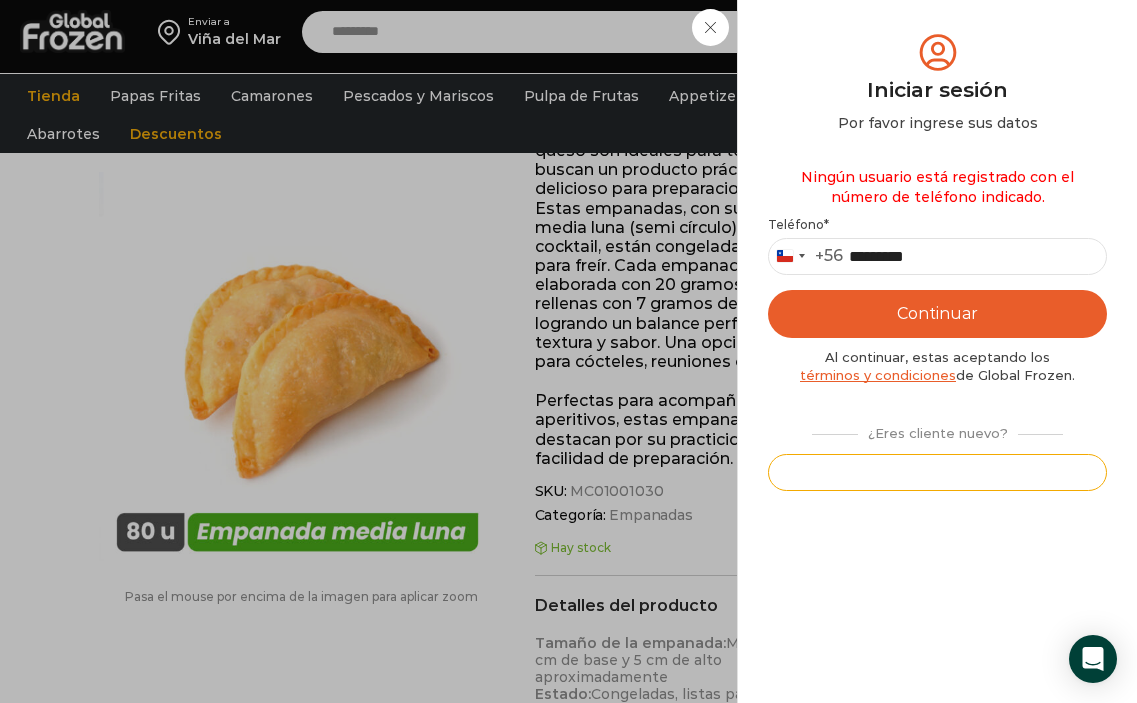 click on "Registrarse" at bounding box center [937, 472] 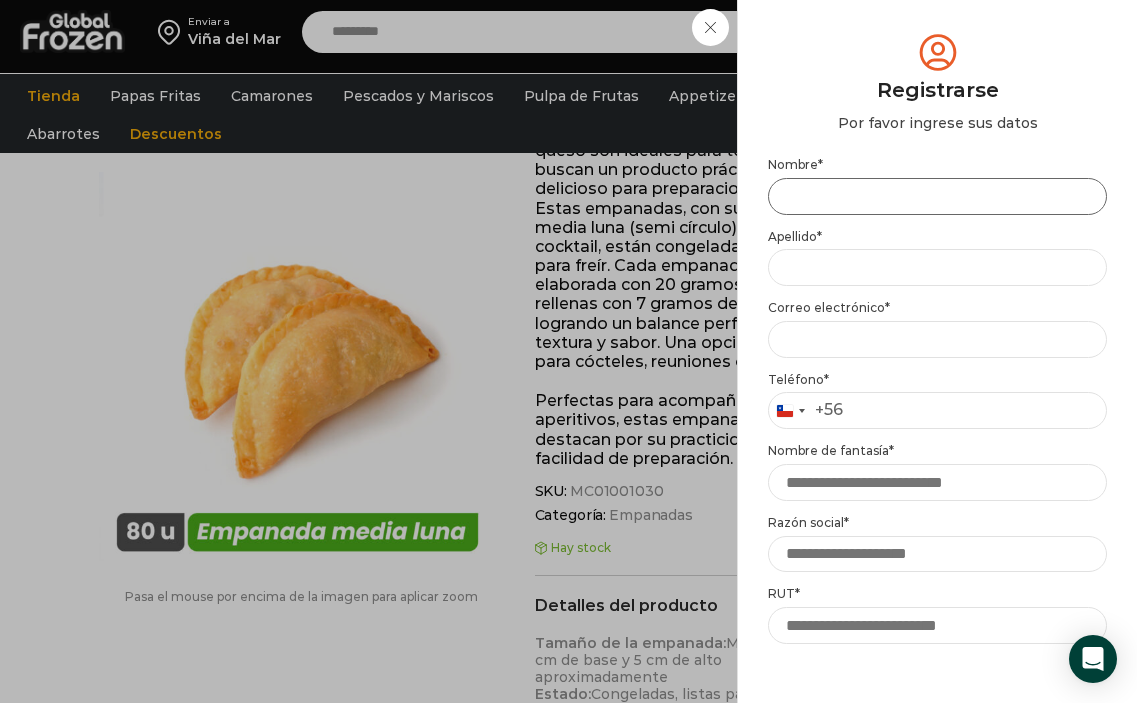 click on "Nombre  *" at bounding box center (937, 196) 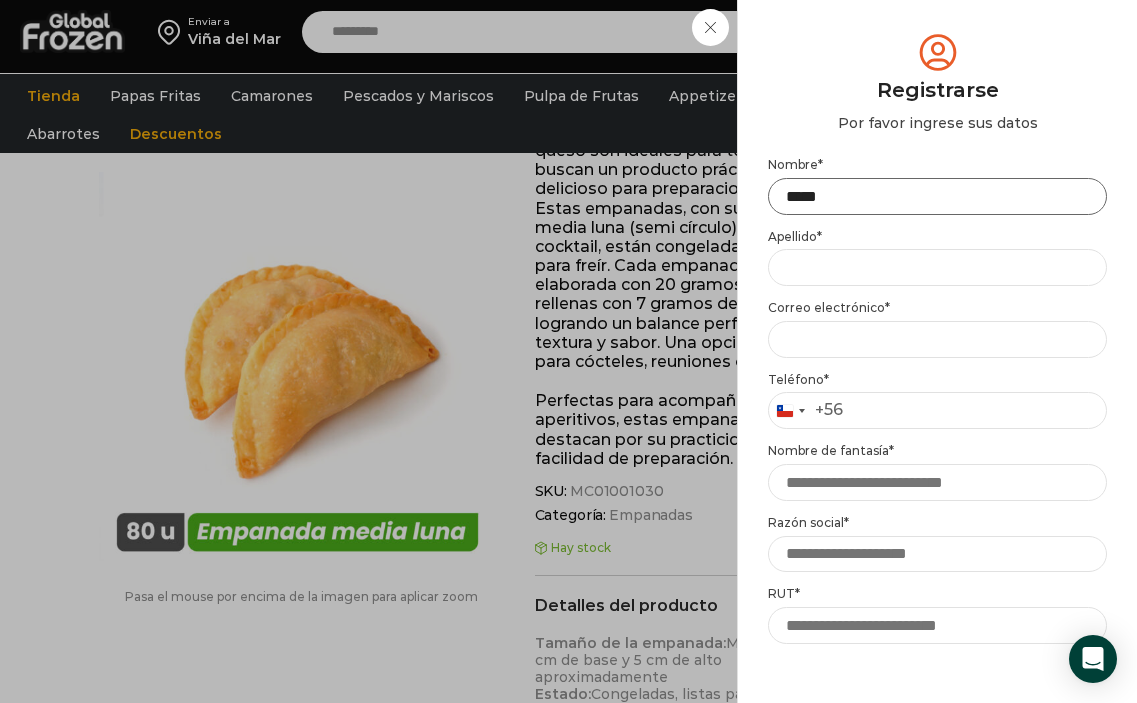 type on "*****" 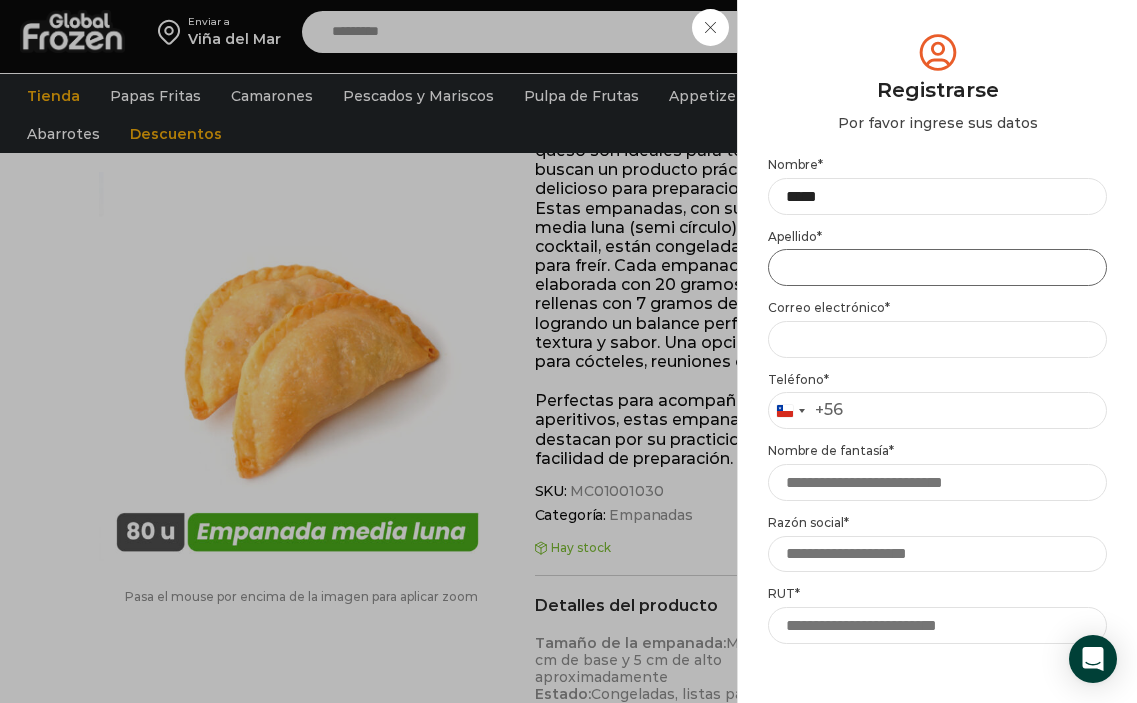 click on "Apellido  *" at bounding box center (937, 267) 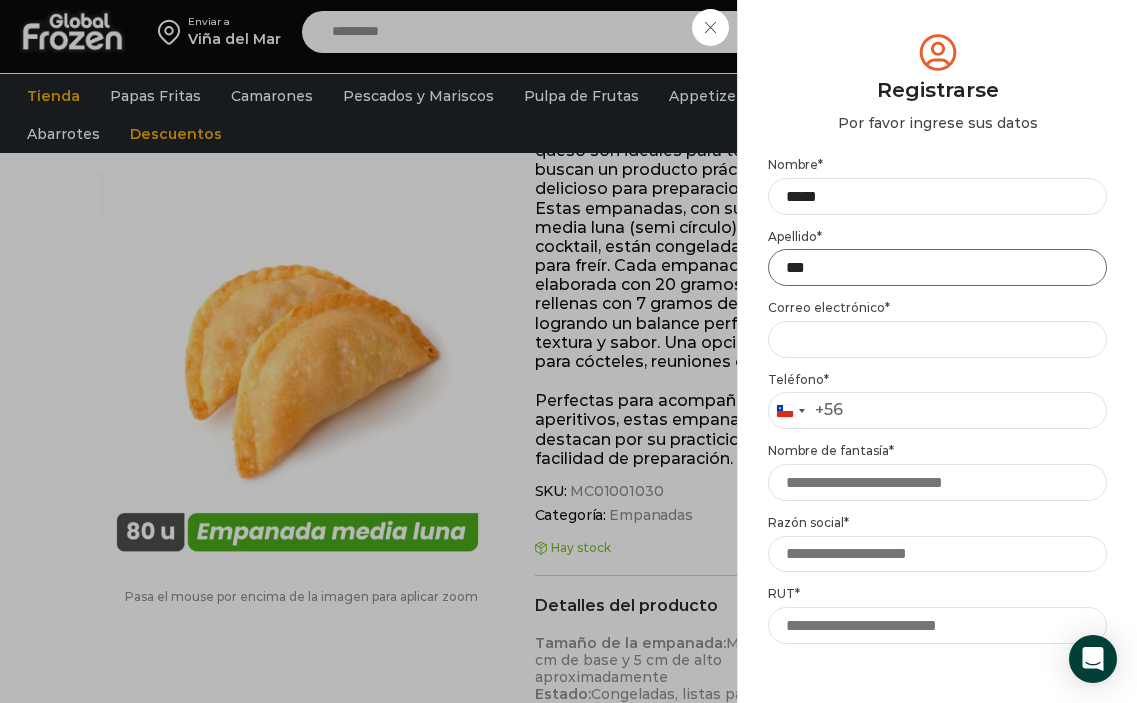 type on "***" 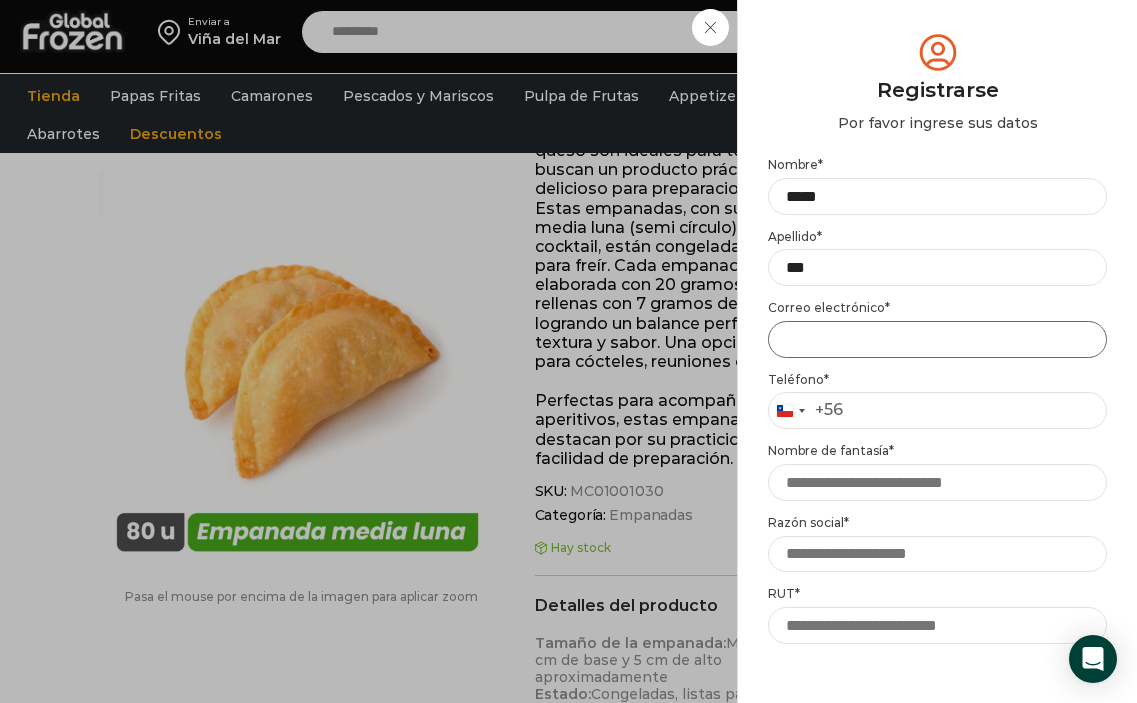 click on "Email address                                          *" at bounding box center [937, 339] 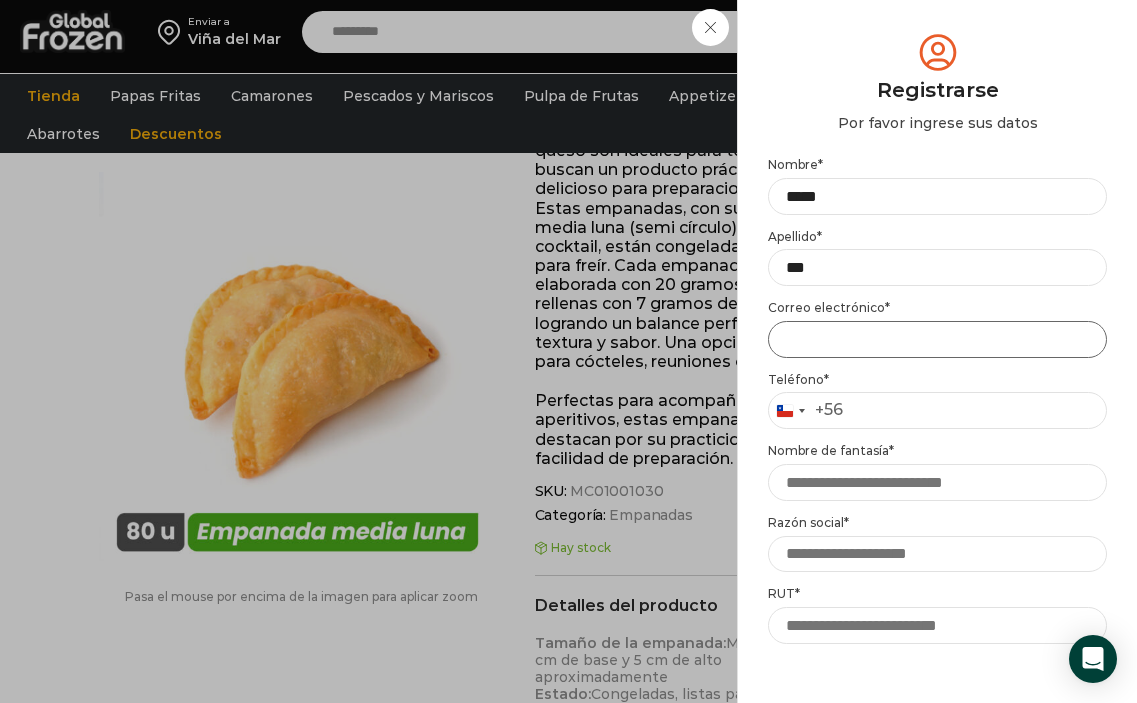 type on "**********" 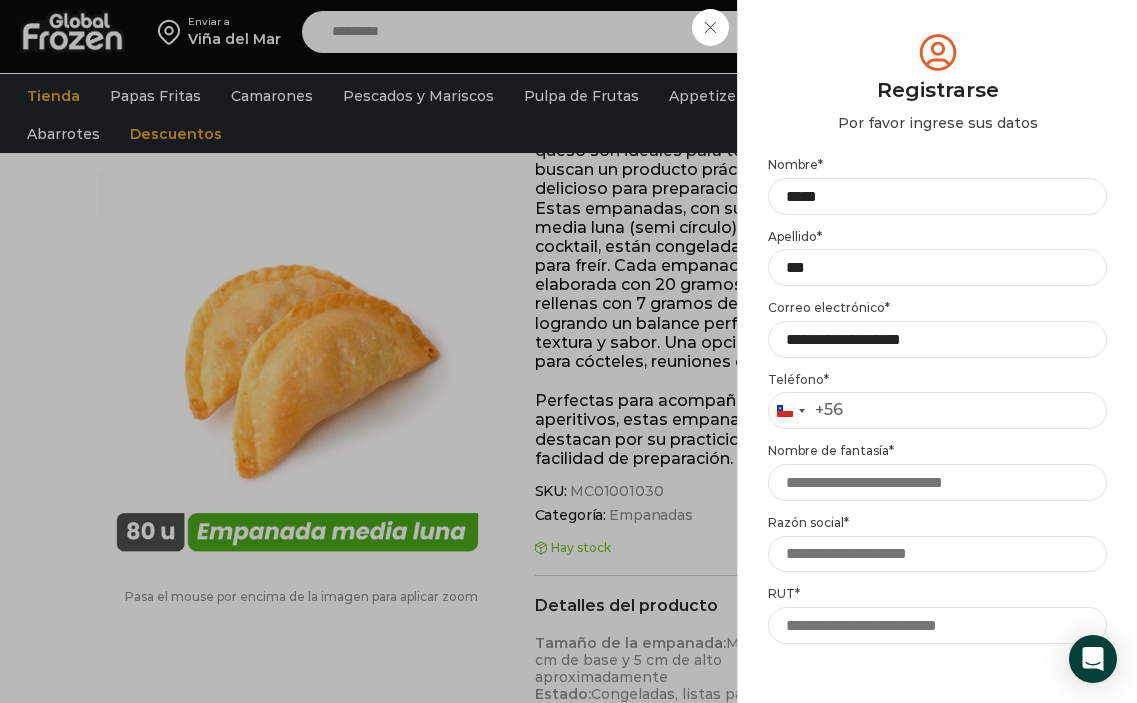 type on "**********" 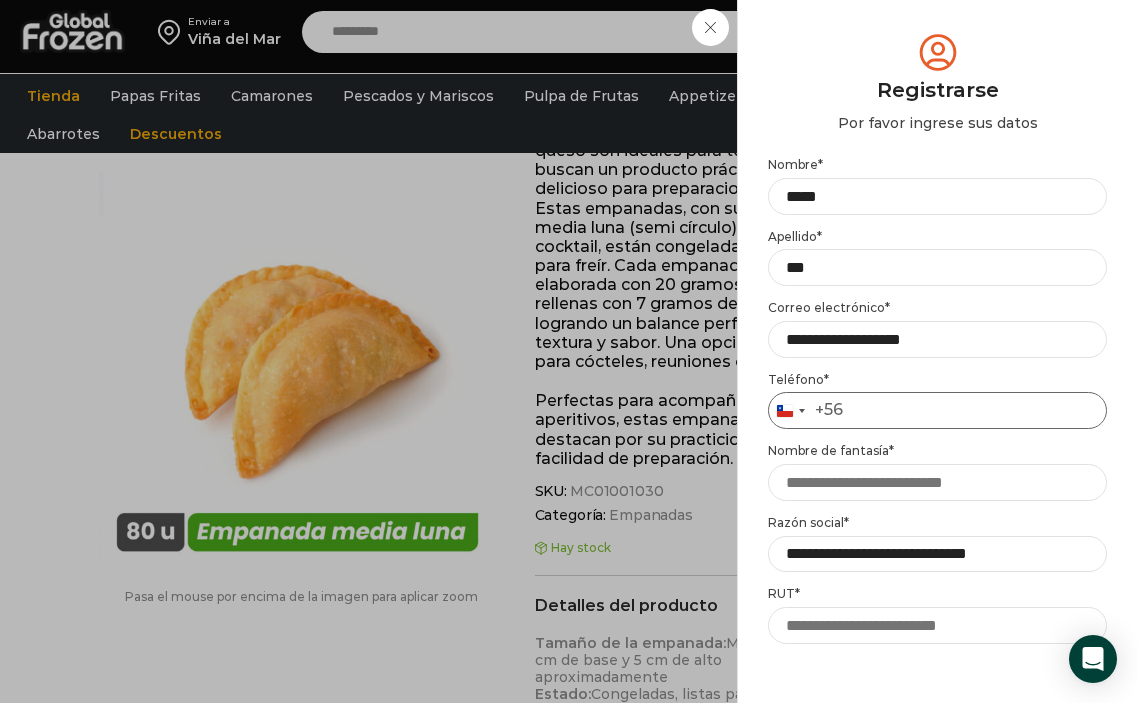 click on "Teléfono  *" at bounding box center [937, 410] 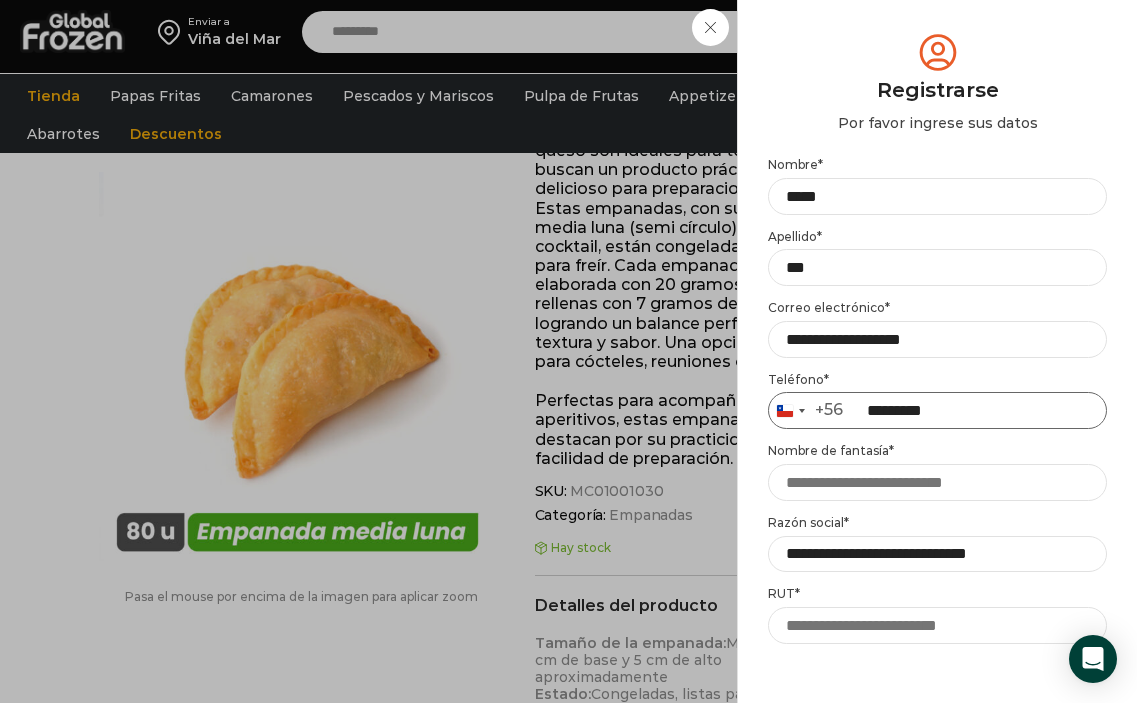 type on "*********" 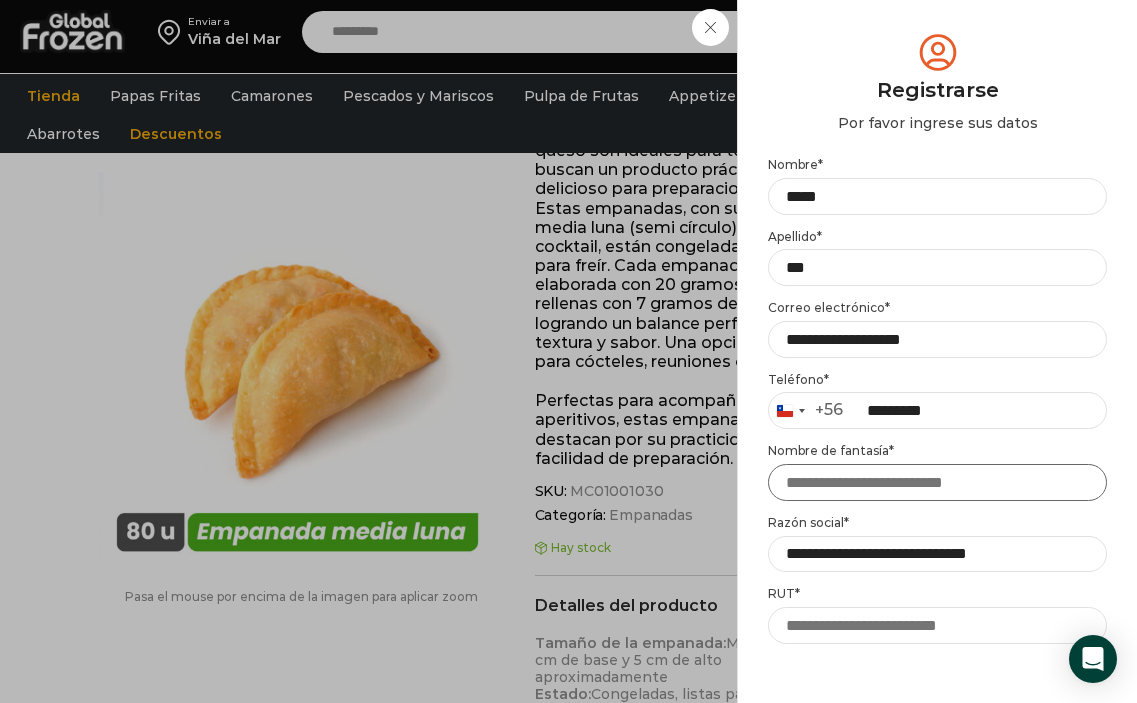 click on "Nombre de fantasía  *" at bounding box center (937, 482) 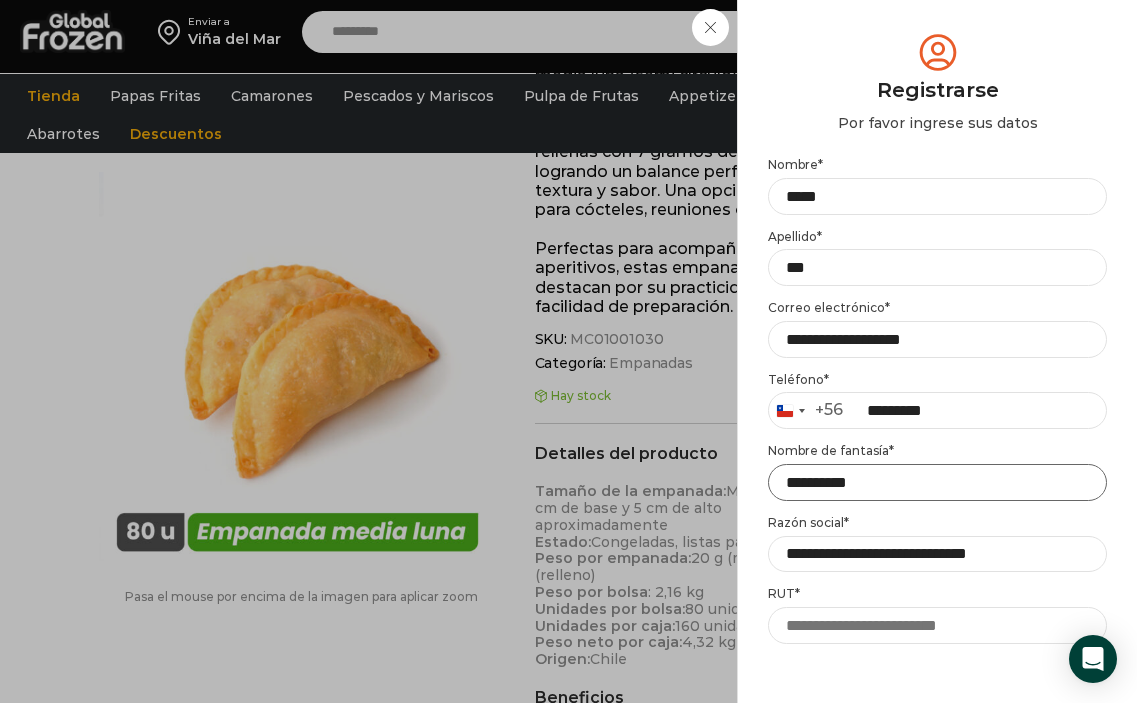 scroll, scrollTop: 600, scrollLeft: 0, axis: vertical 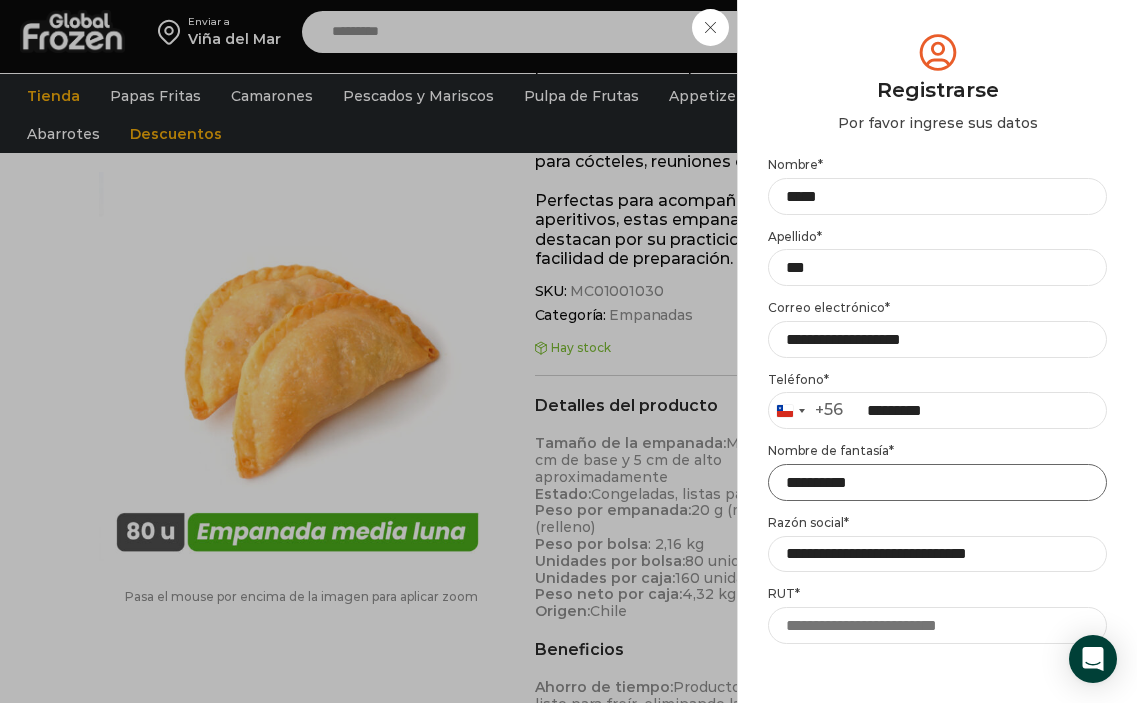 type on "**********" 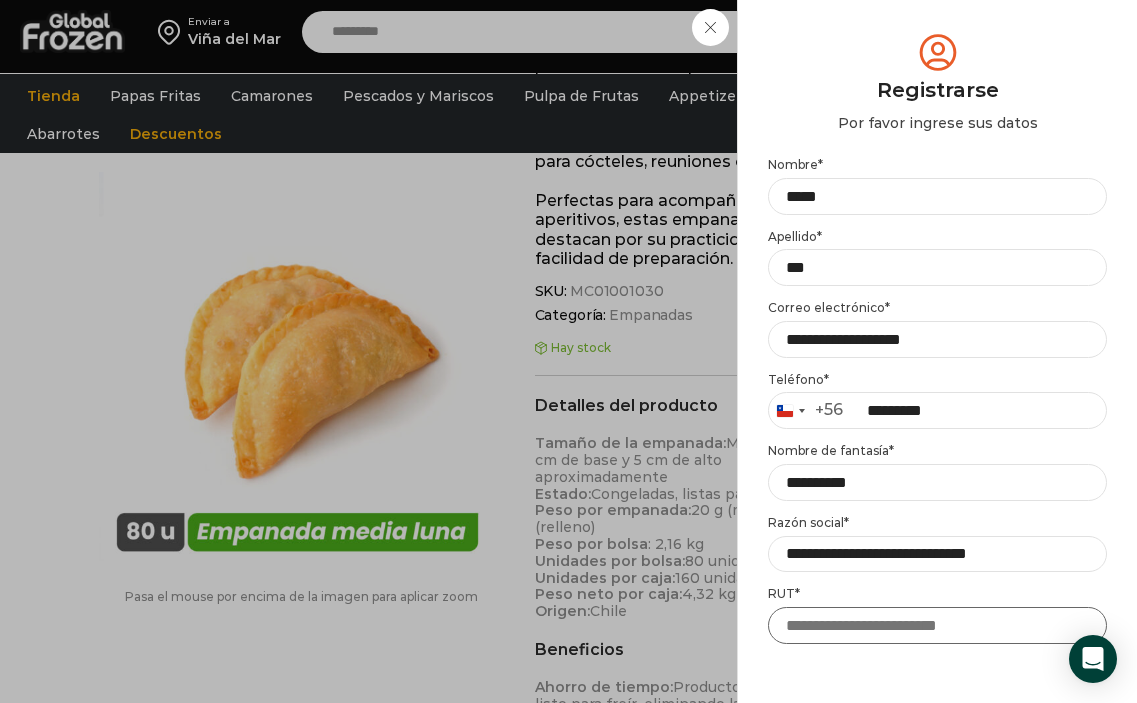 click on "RUT  *" at bounding box center (937, 625) 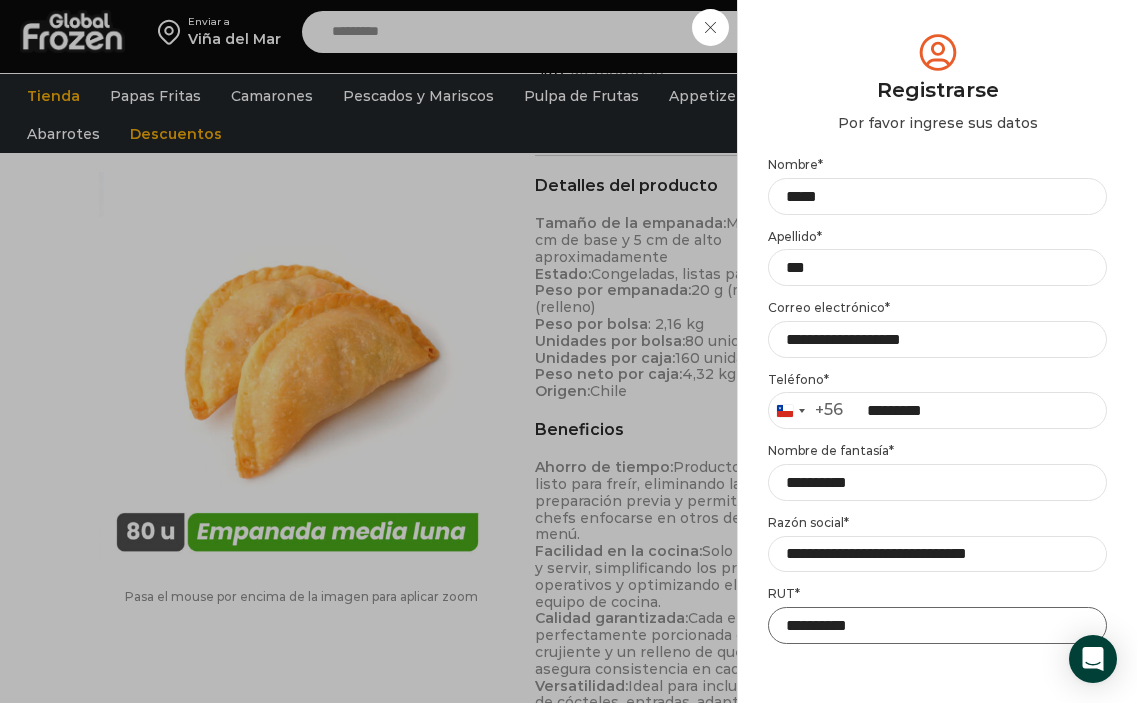 scroll, scrollTop: 848, scrollLeft: 0, axis: vertical 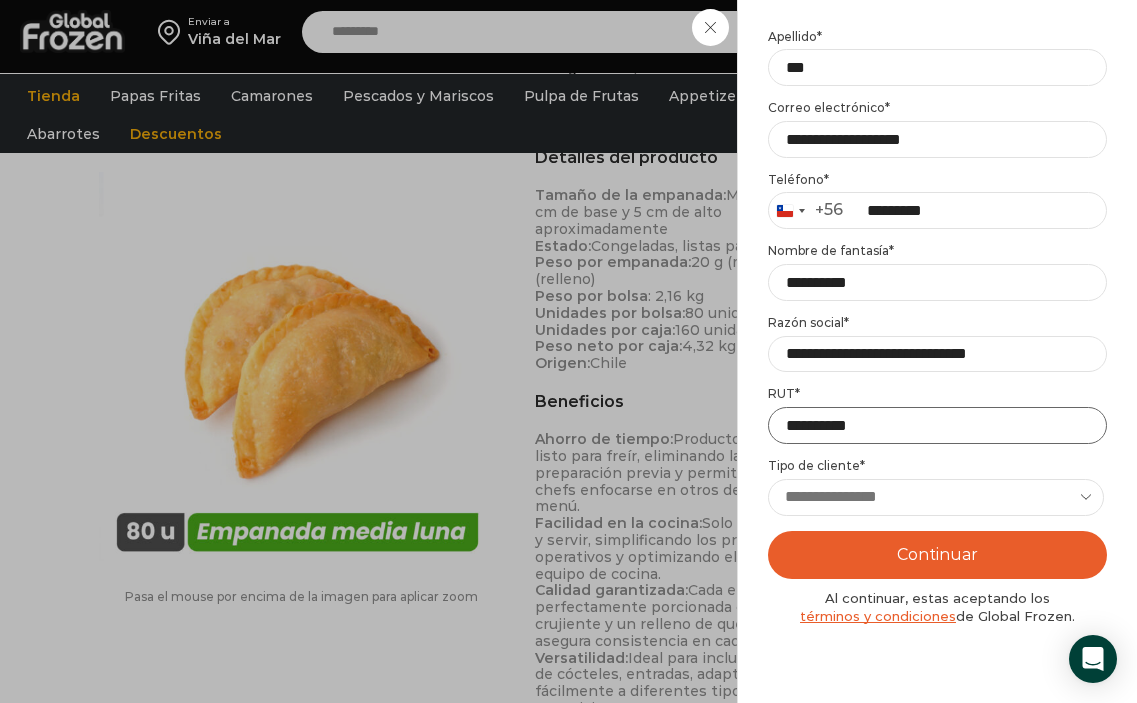 type on "**********" 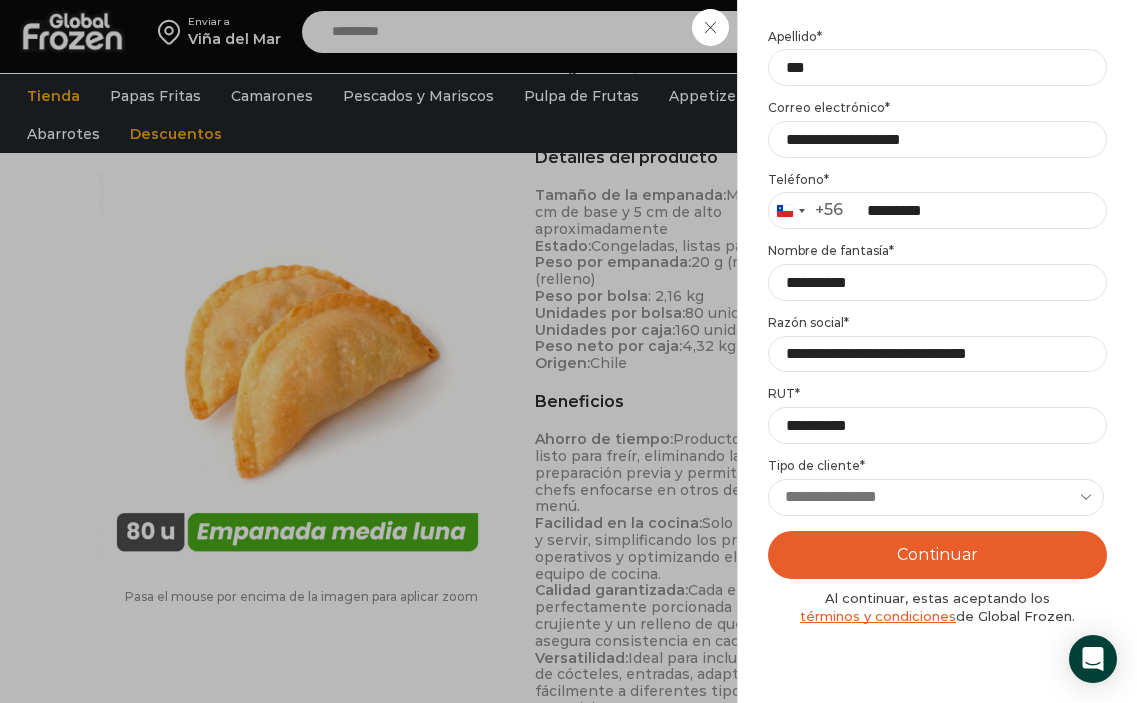 click on "**********" at bounding box center (936, 497) 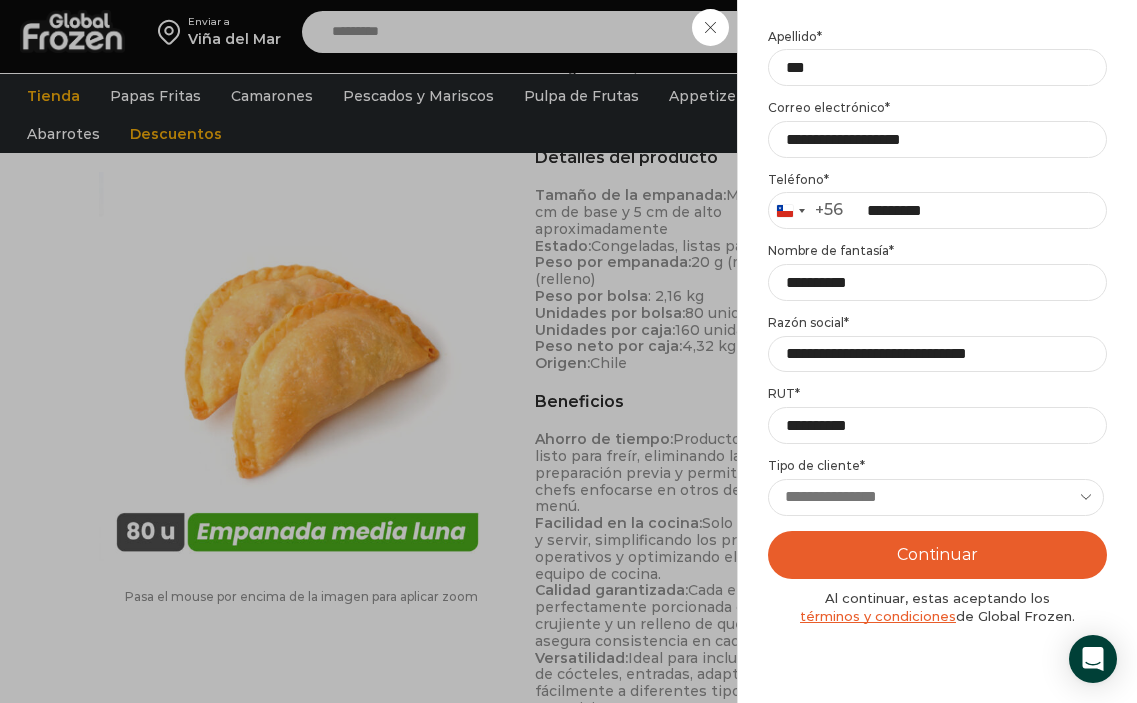 select on "****" 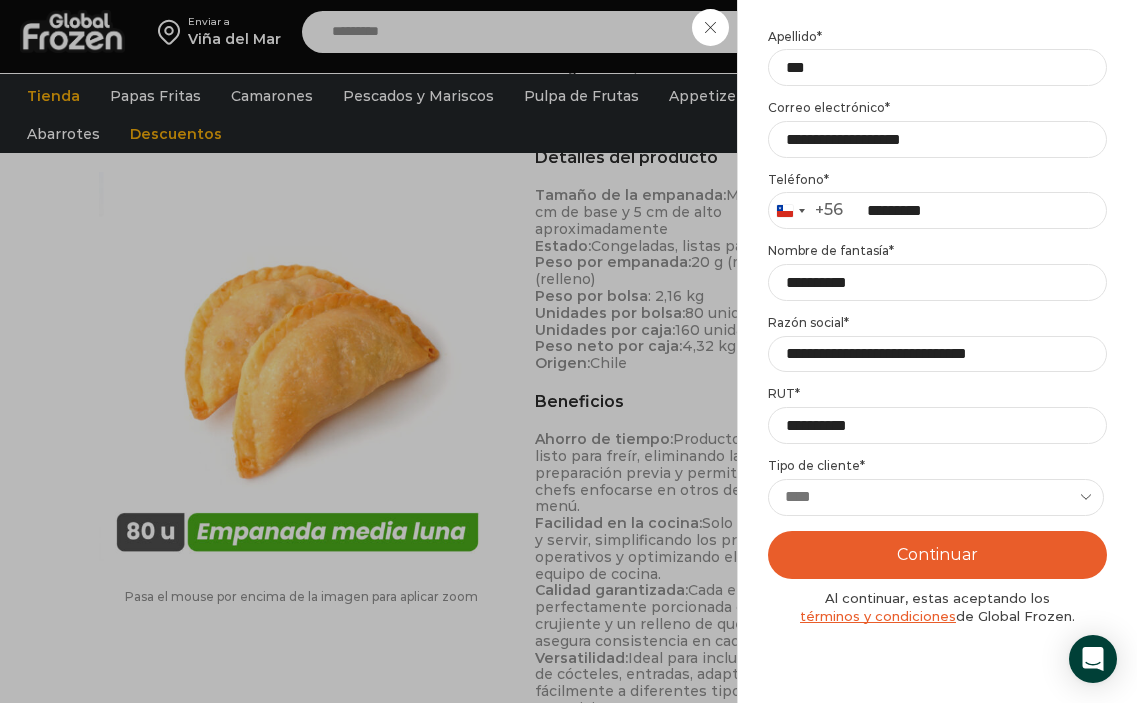 click on "**********" at bounding box center [936, 497] 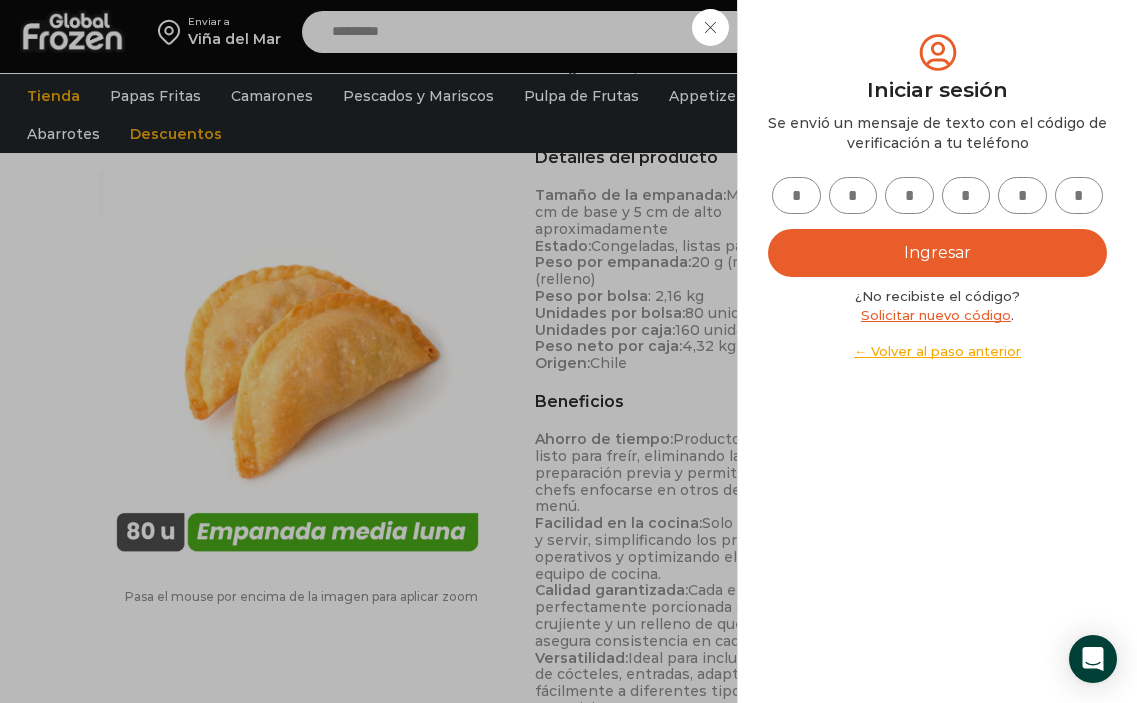 scroll, scrollTop: 0, scrollLeft: 0, axis: both 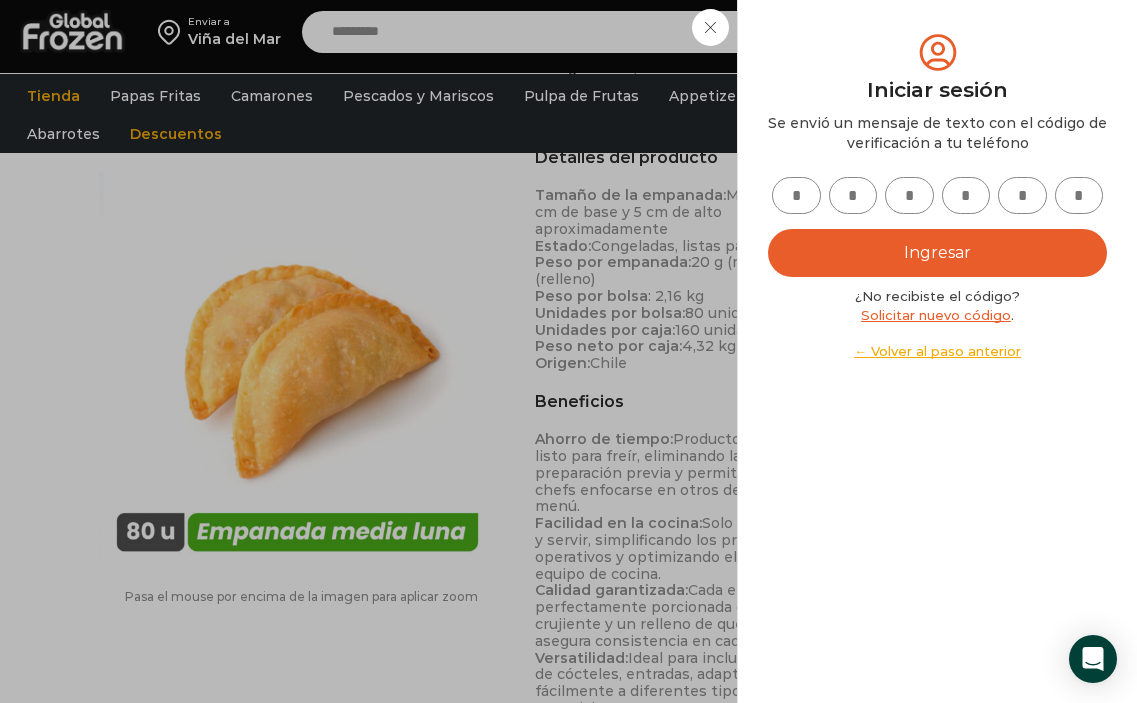 click at bounding box center (796, 195) 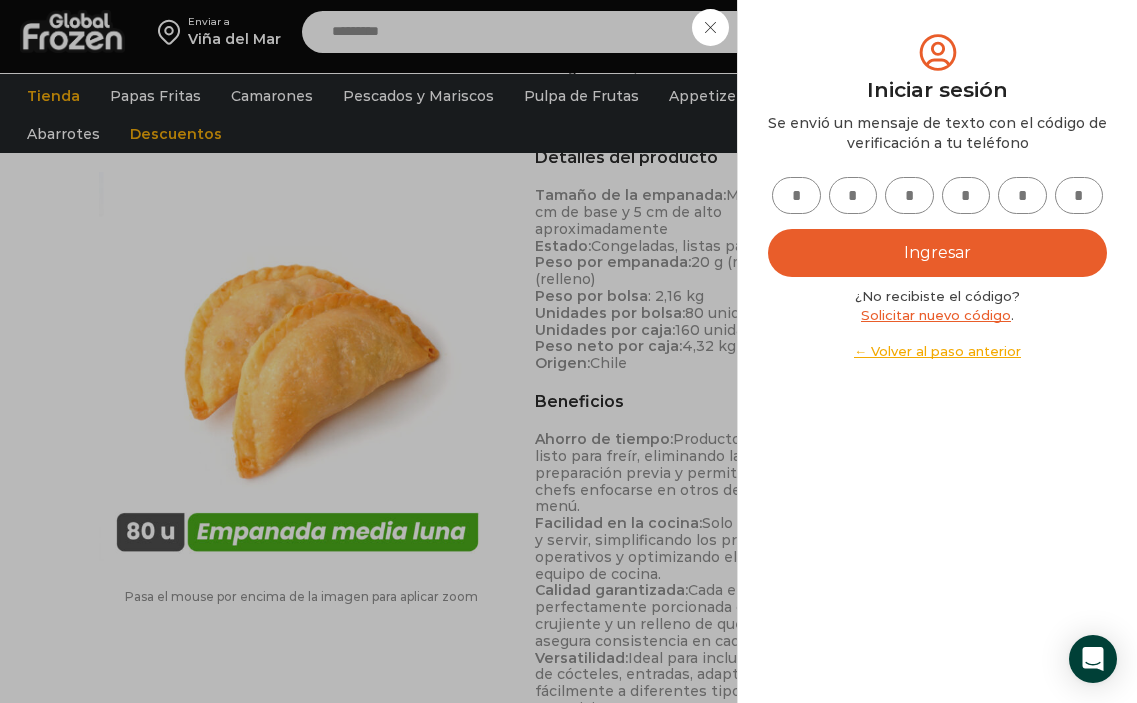 type on "*" 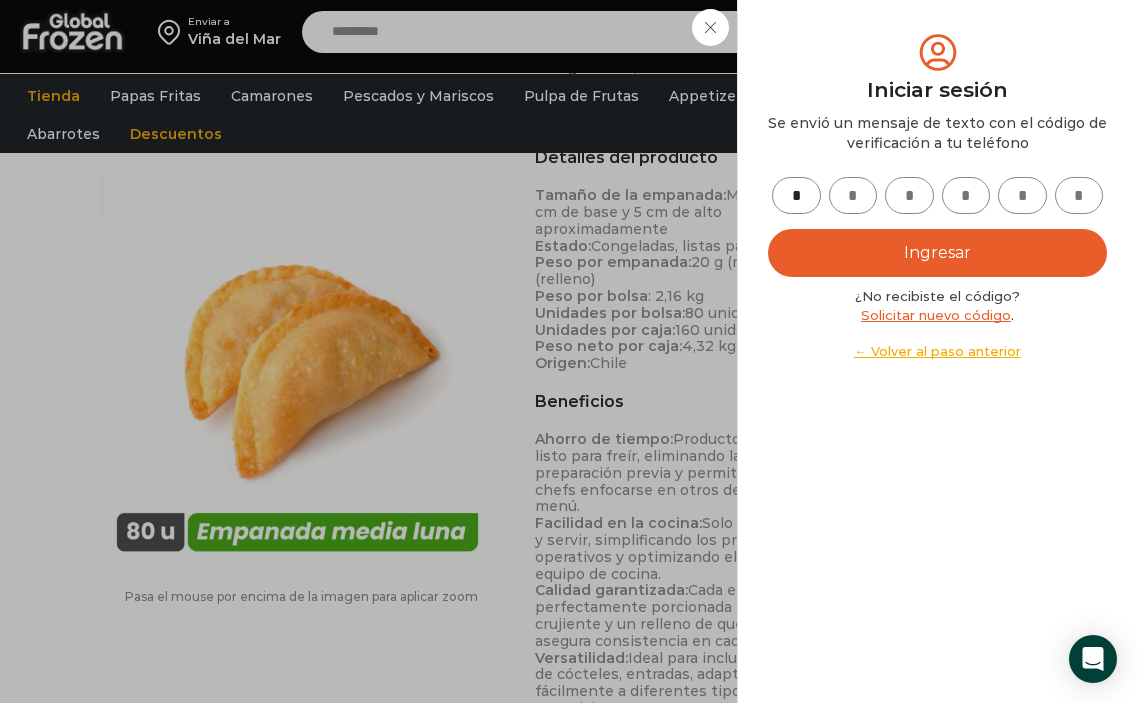 type on "*" 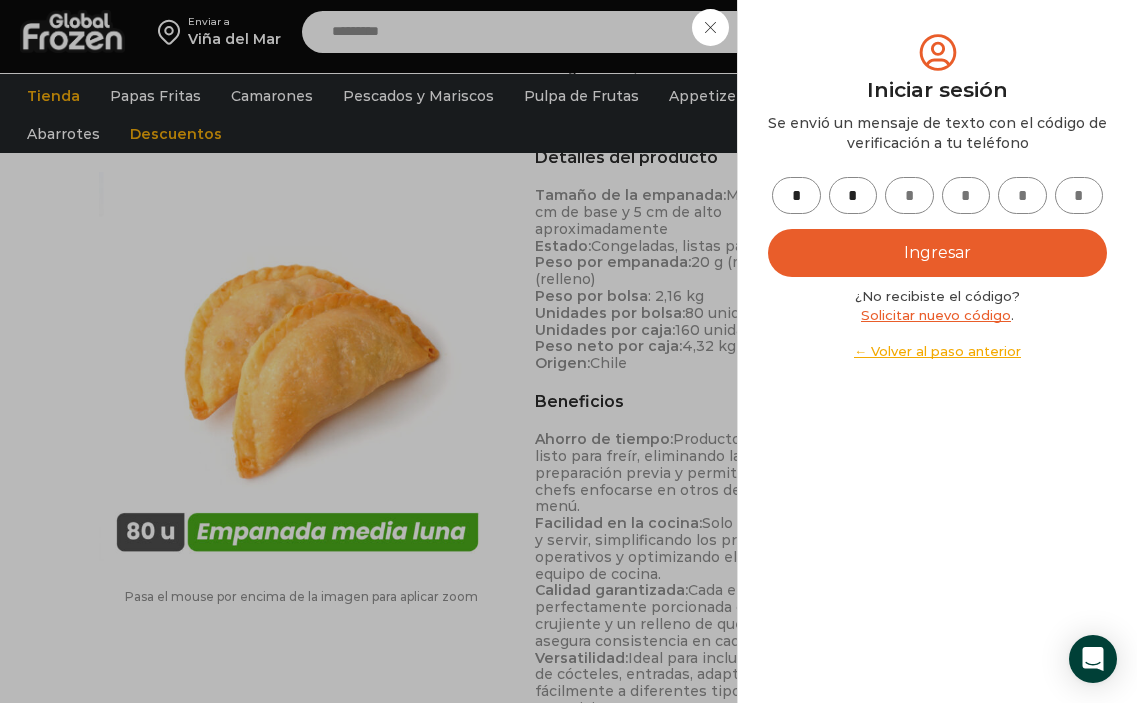 type on "*" 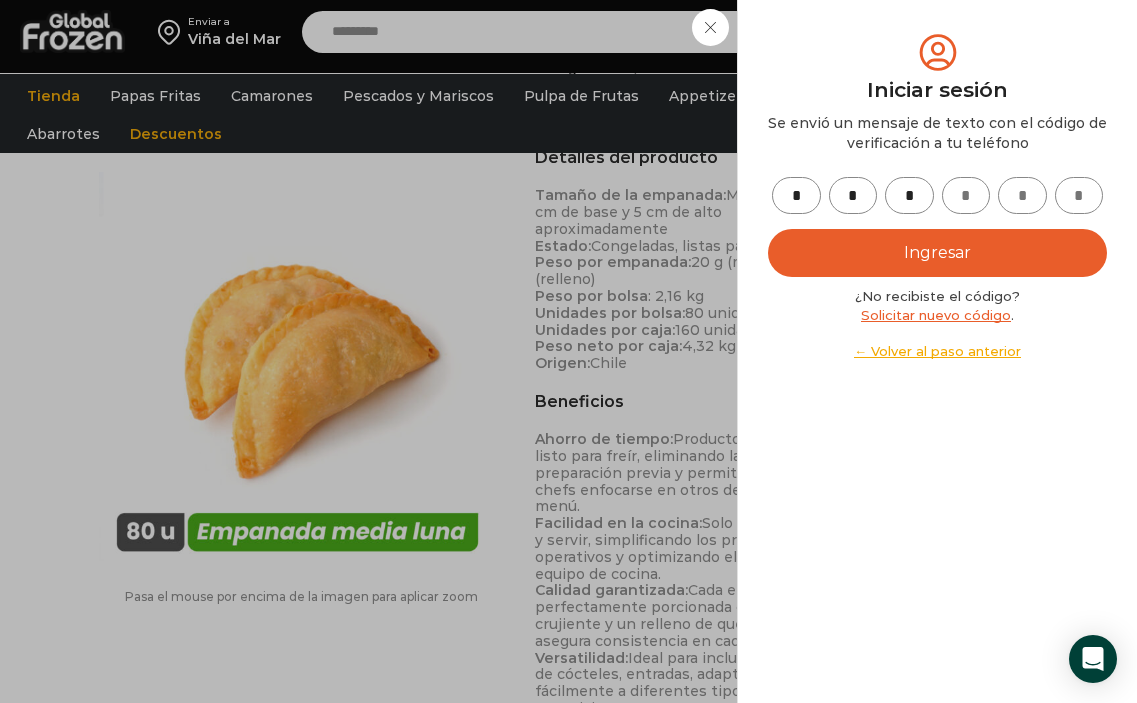 type on "*" 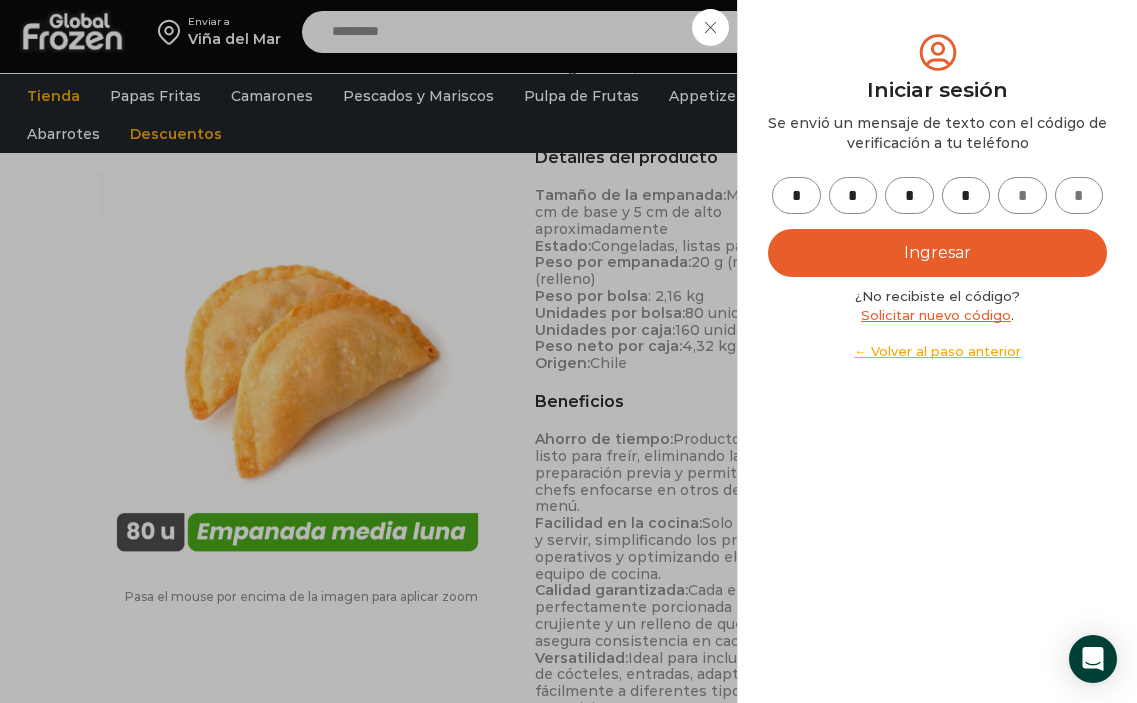 type on "*" 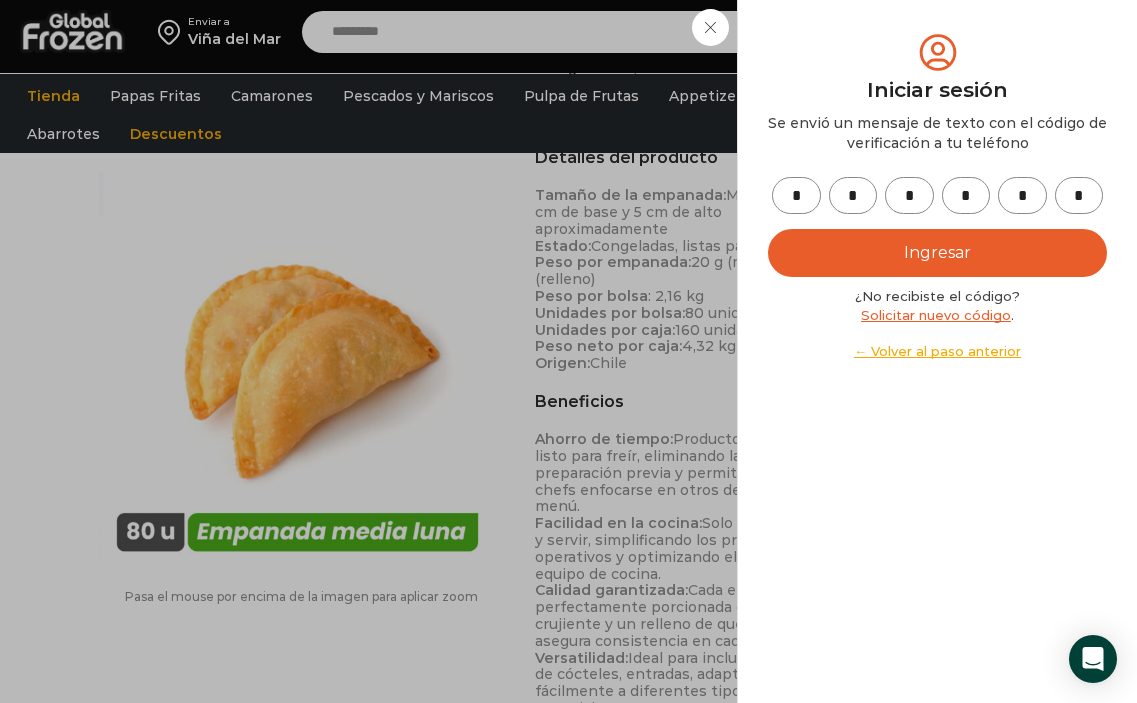 type on "*" 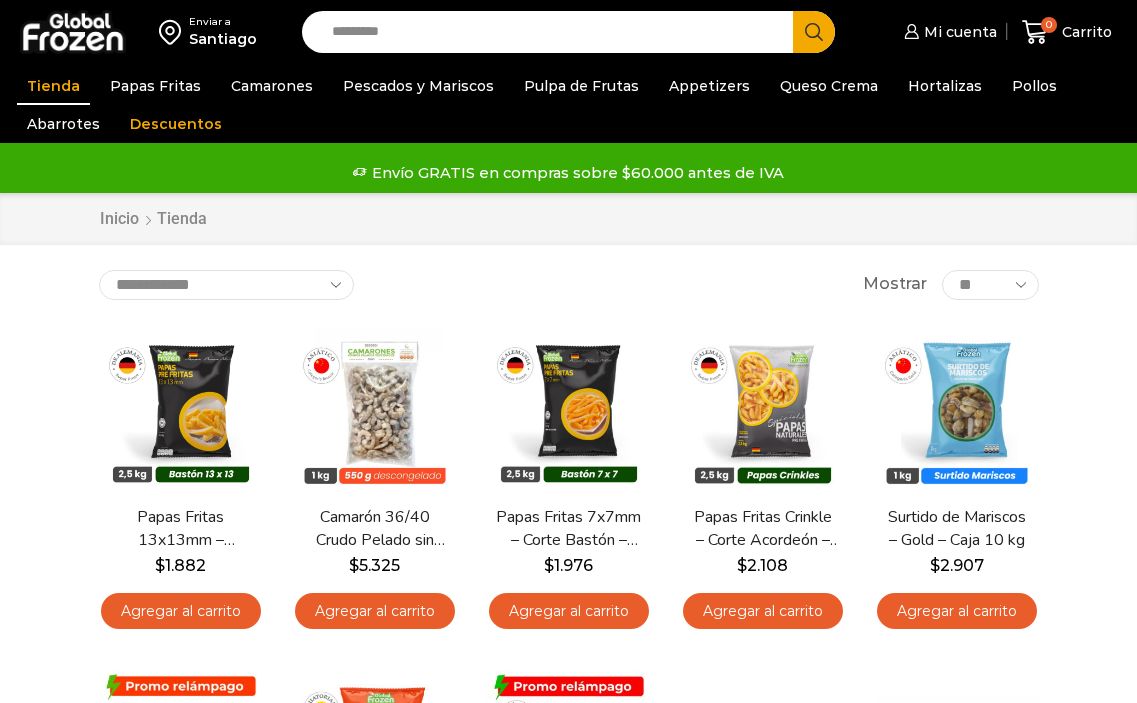 scroll, scrollTop: 0, scrollLeft: 0, axis: both 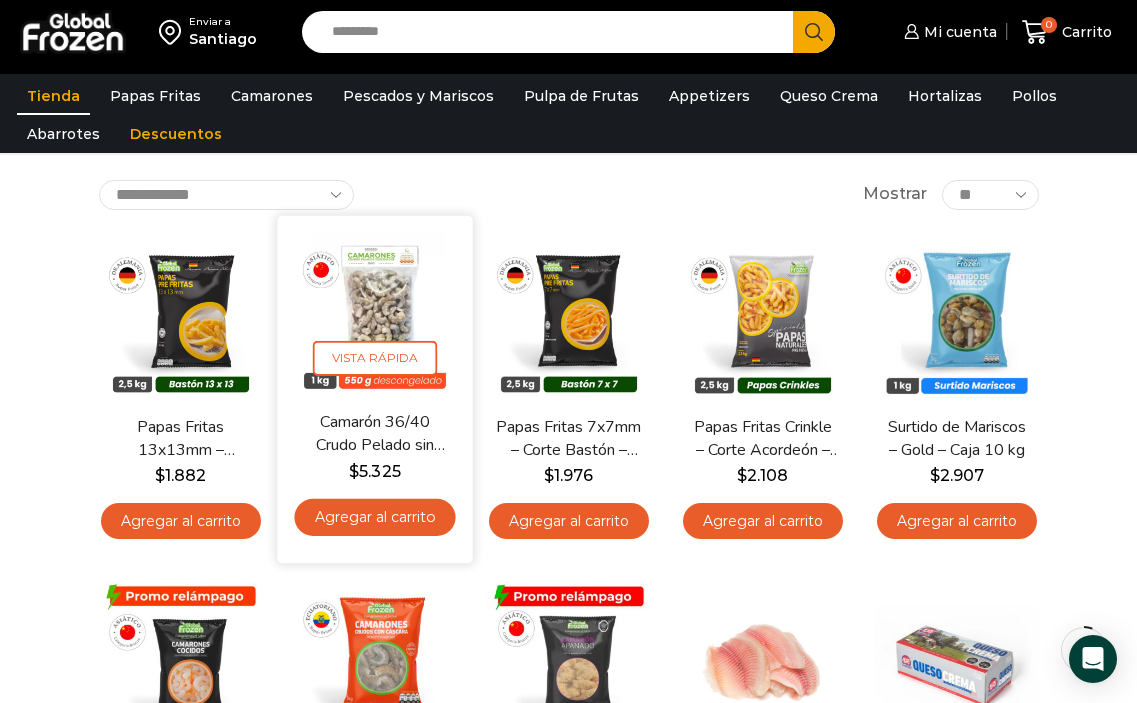 click on "Agregar al carrito" at bounding box center (374, 516) 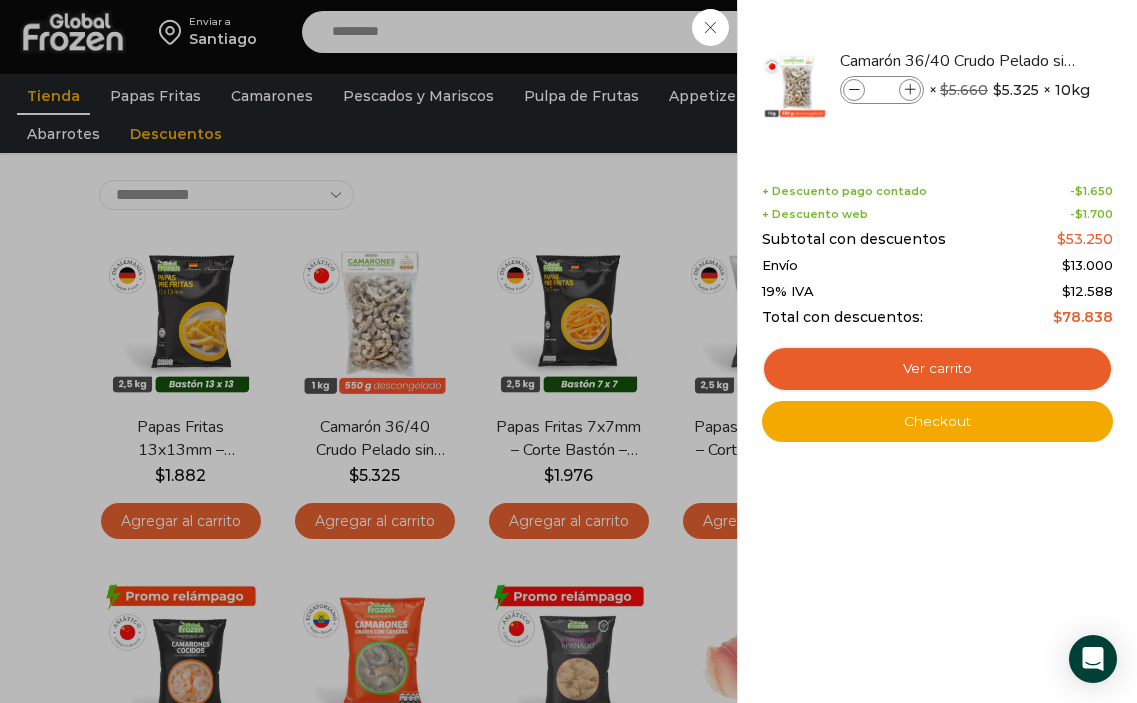 click on "1
Carrito
1
1
Shopping Cart
*" at bounding box center (1067, 32) 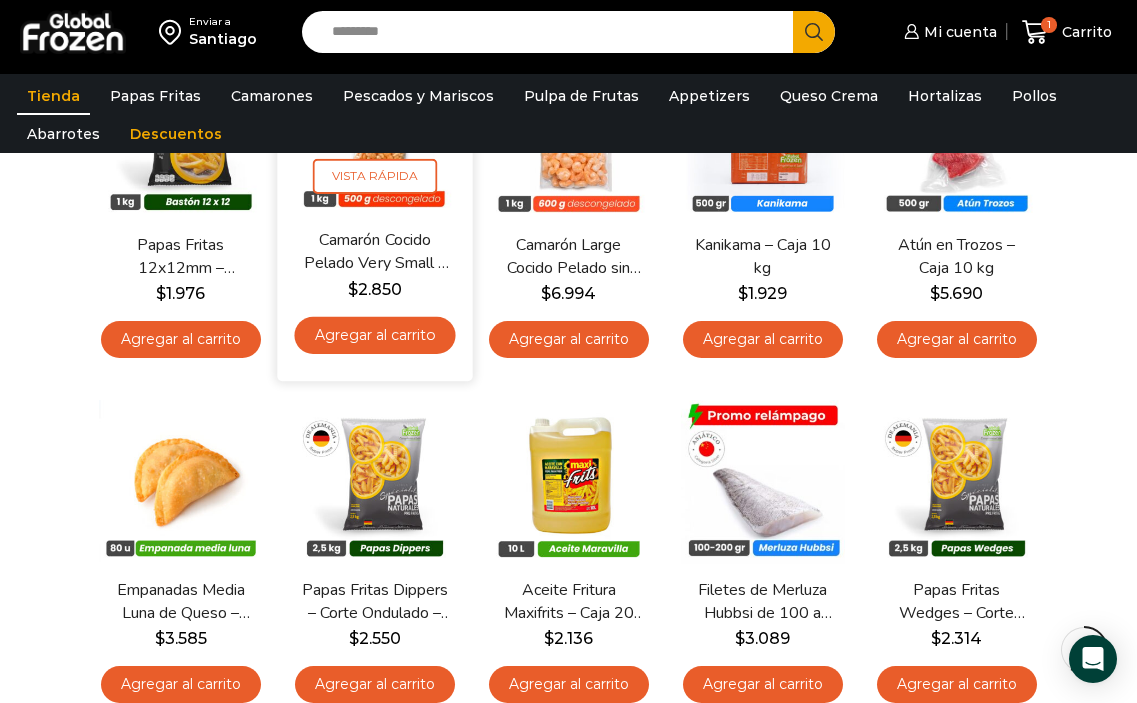 scroll, scrollTop: 1000, scrollLeft: 0, axis: vertical 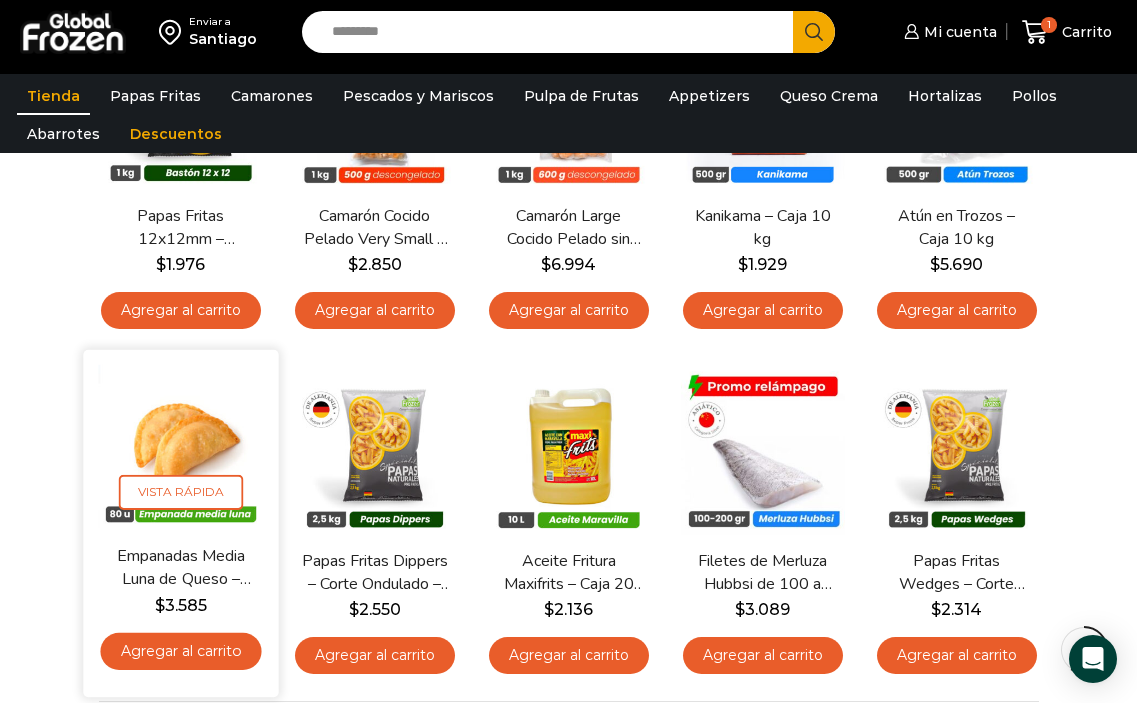 click on "Agregar al carrito" at bounding box center [180, 651] 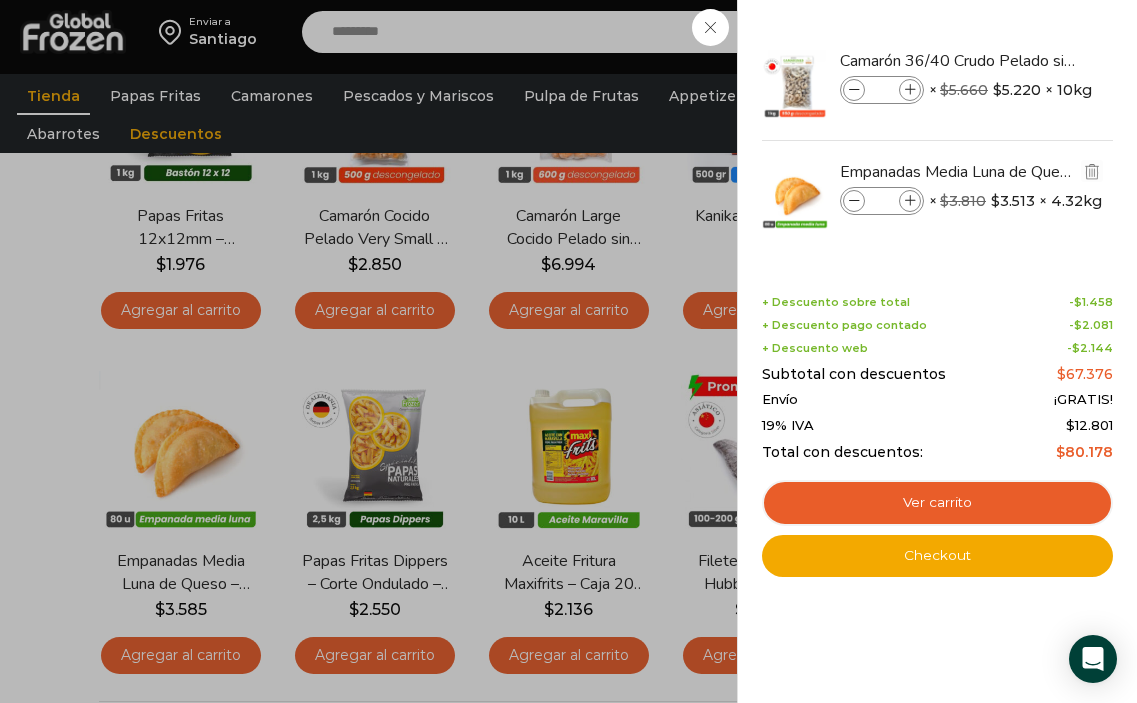 click at bounding box center [910, 201] 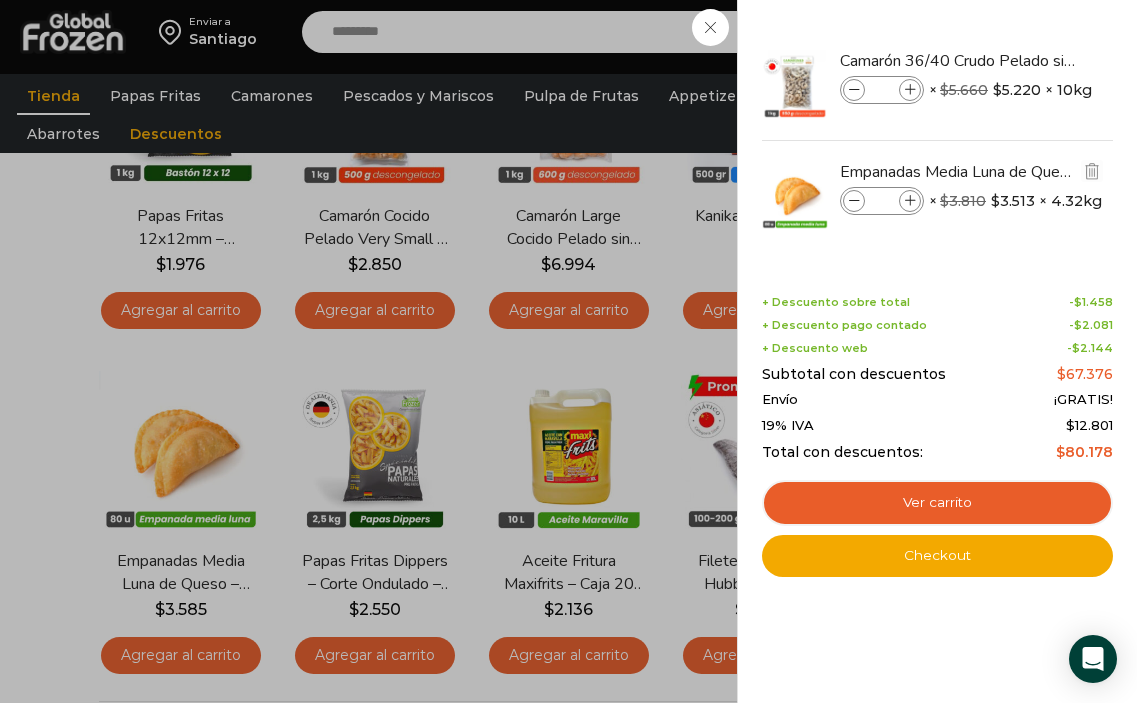 type on "*" 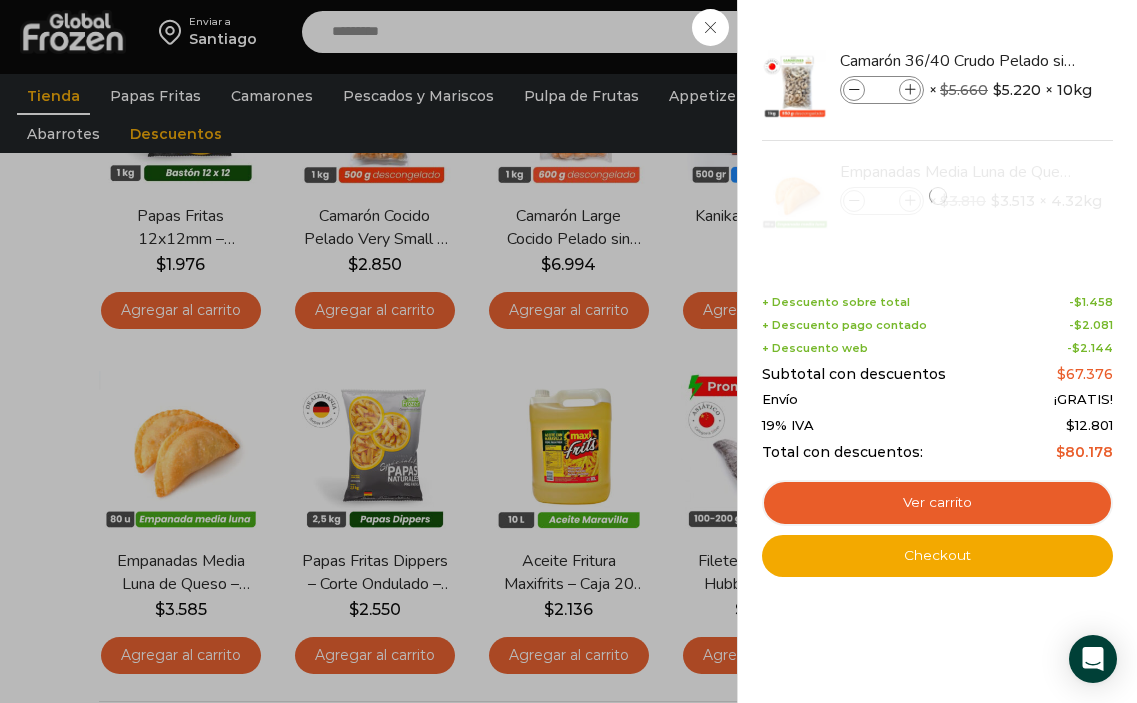 click on "2
Carrito
2
2
Shopping Cart
*" at bounding box center (1067, 32) 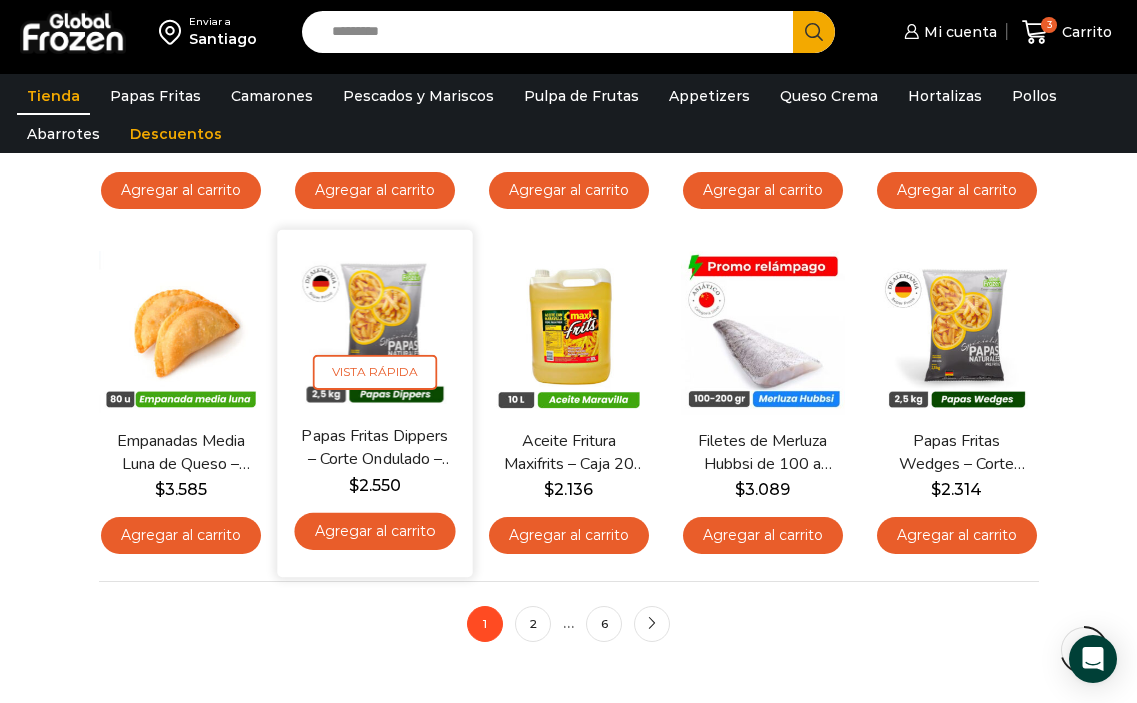 scroll, scrollTop: 1200, scrollLeft: 0, axis: vertical 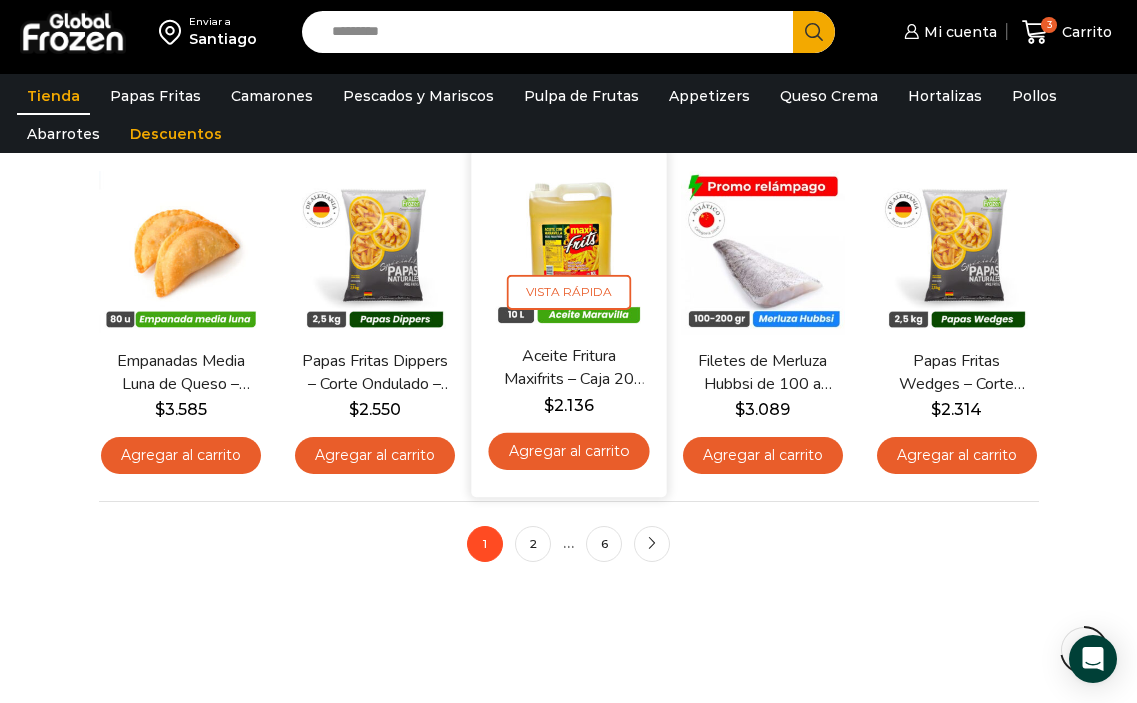 click on "Agregar al carrito" at bounding box center [568, 451] 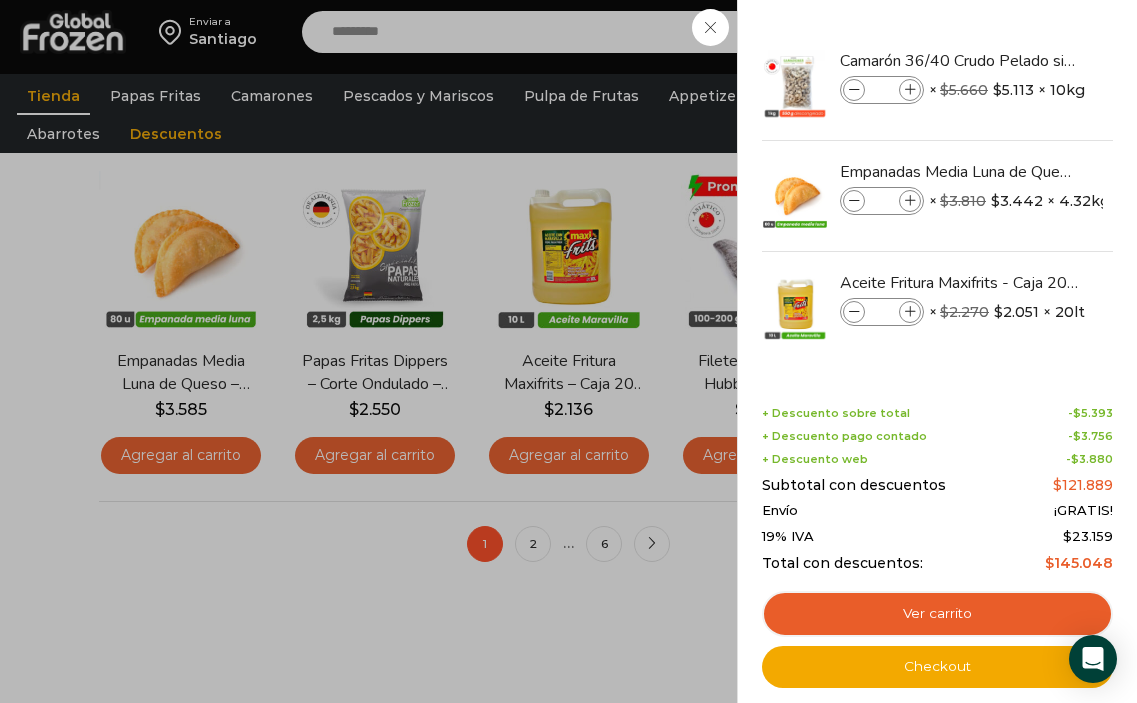 click on "4
Carrito
4
4
Shopping Cart" at bounding box center (1067, 32) 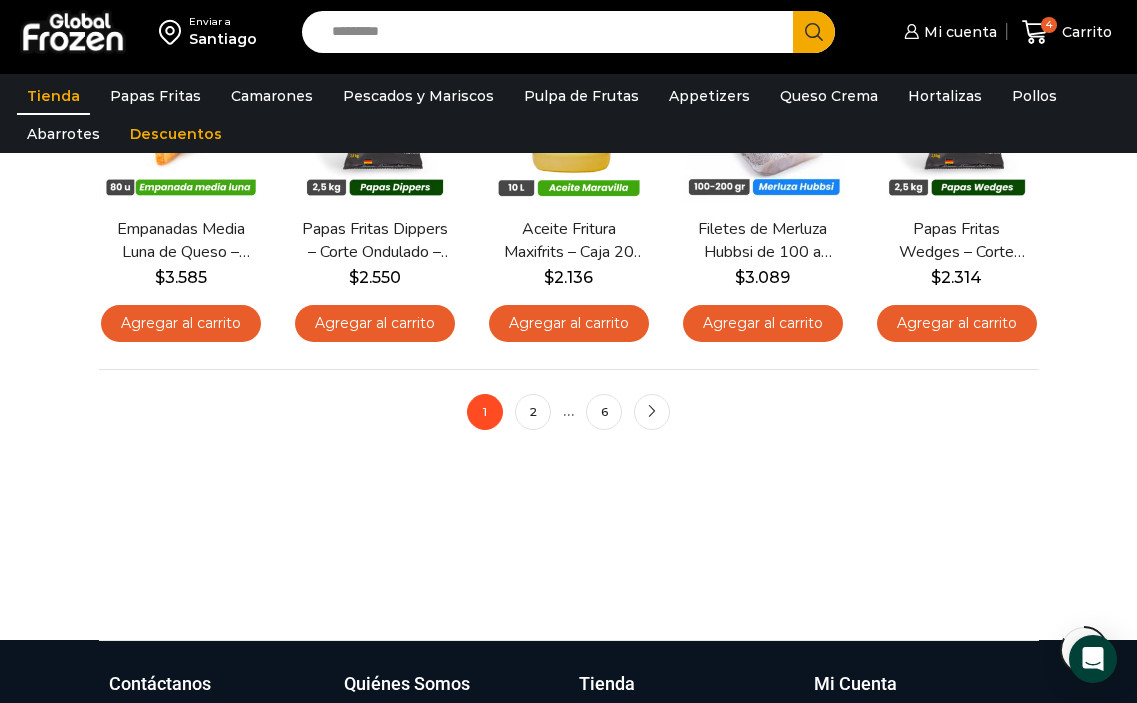 scroll, scrollTop: 1400, scrollLeft: 0, axis: vertical 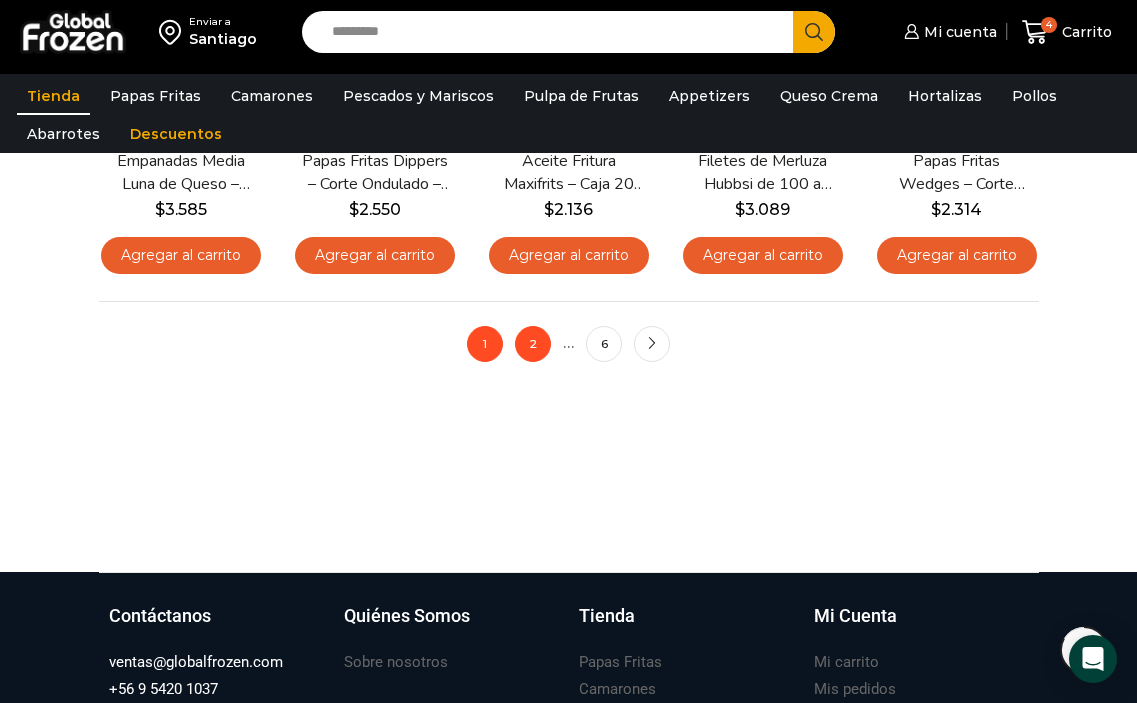 click on "2" at bounding box center (533, 344) 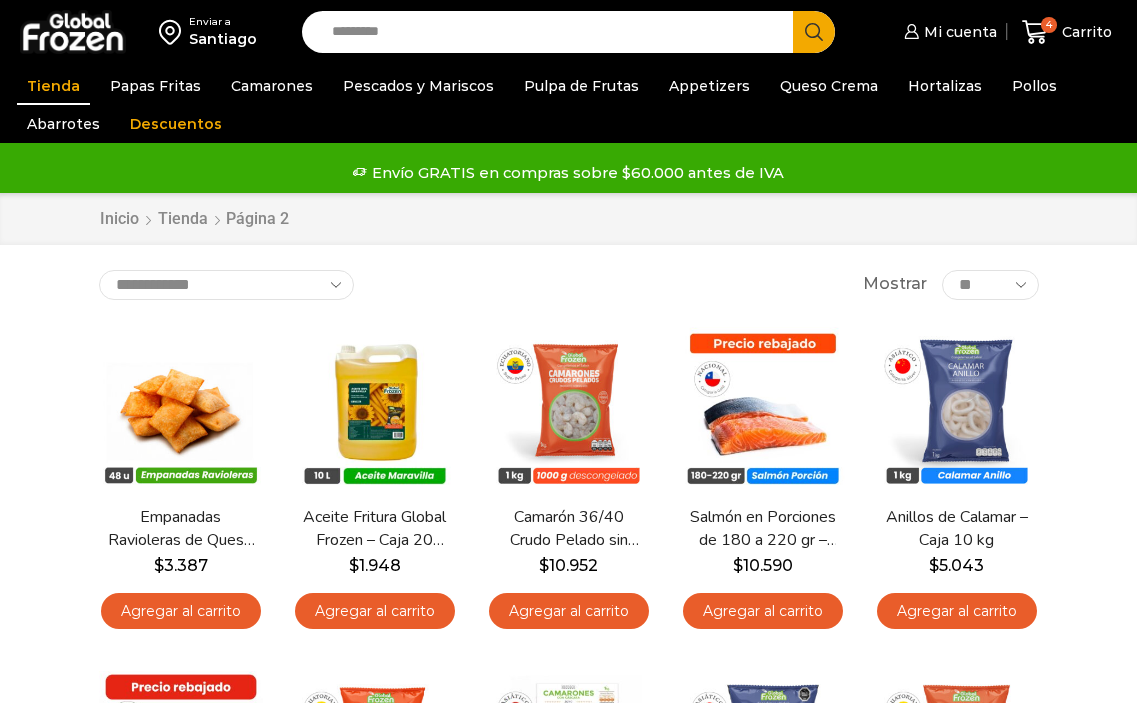 scroll, scrollTop: 0, scrollLeft: 0, axis: both 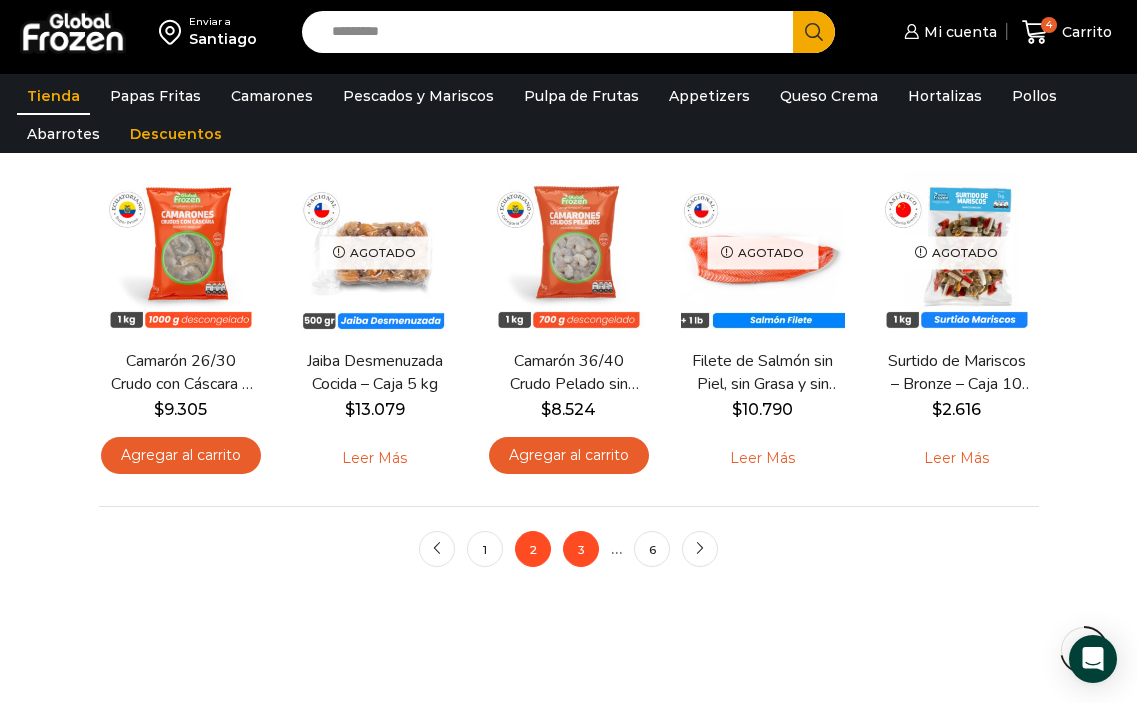 click on "3" at bounding box center (581, 549) 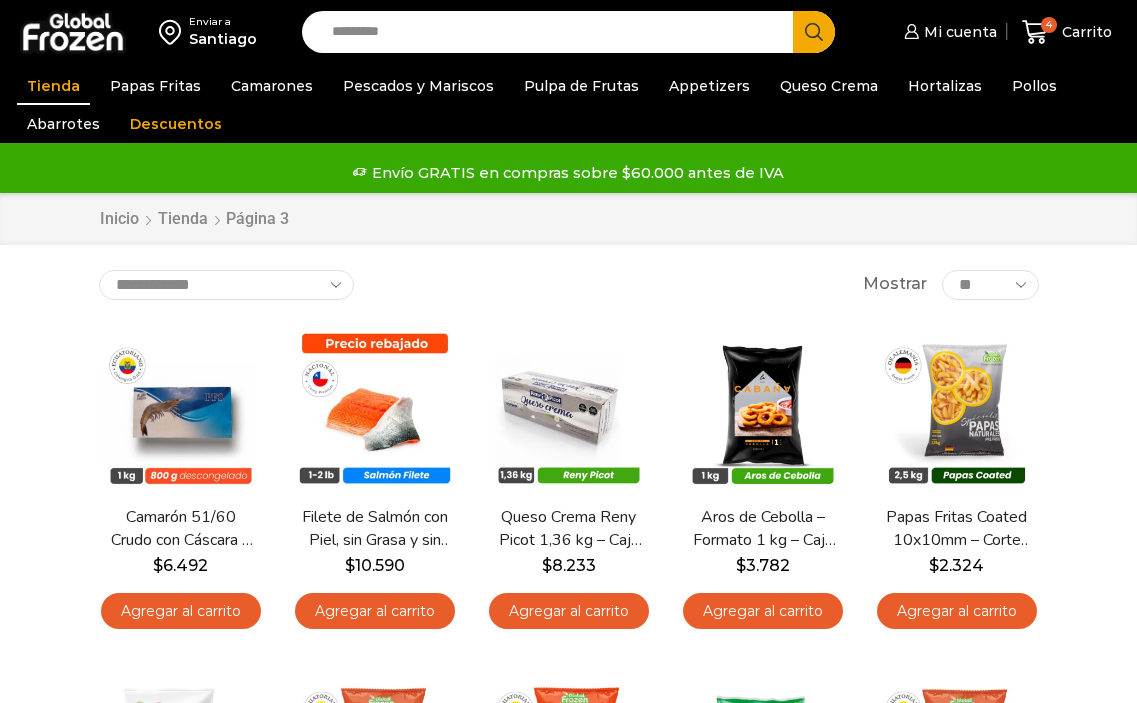 scroll, scrollTop: 0, scrollLeft: 0, axis: both 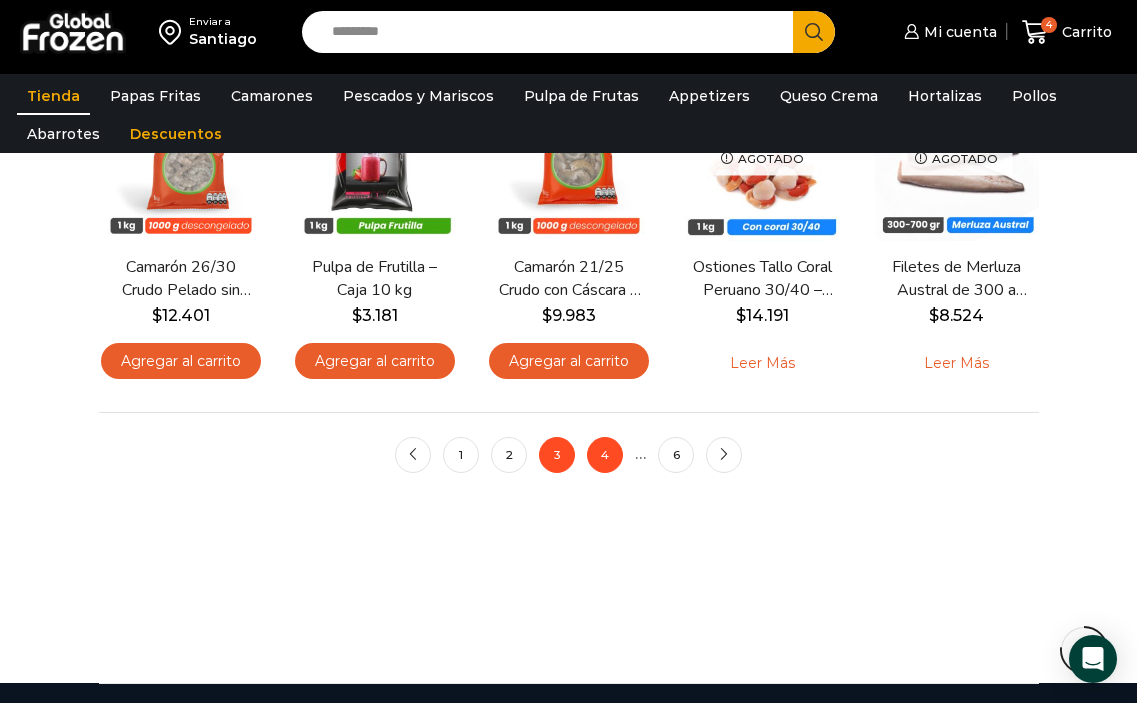 click on "4" at bounding box center (605, 455) 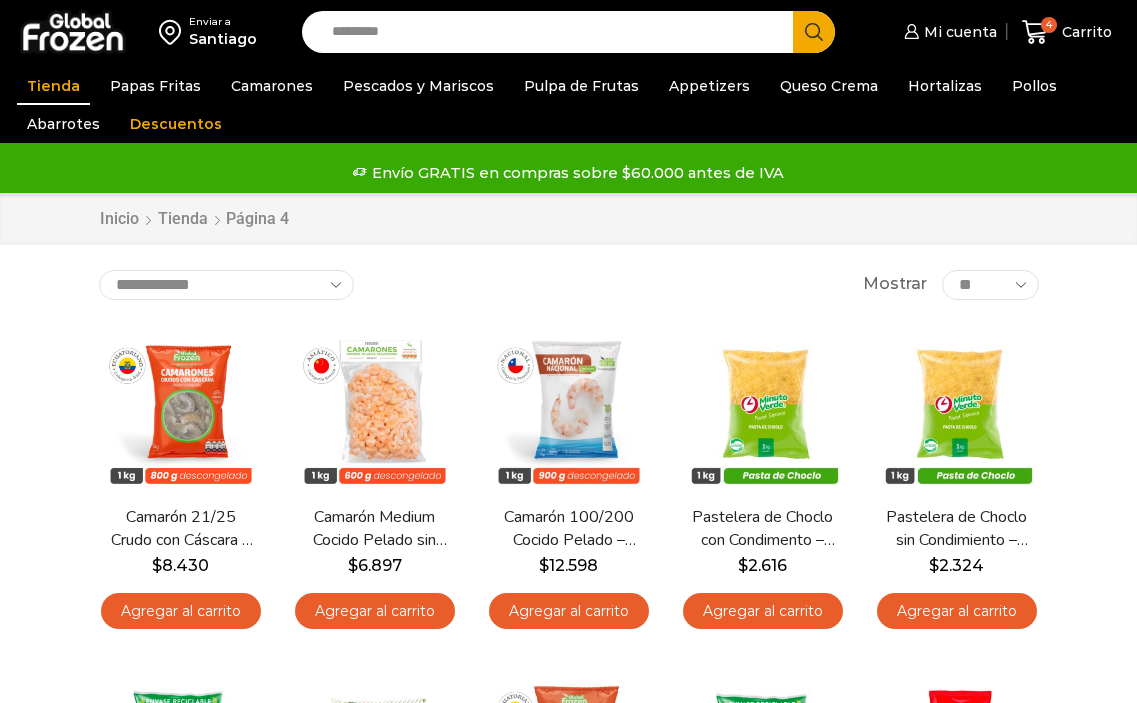 scroll, scrollTop: 0, scrollLeft: 0, axis: both 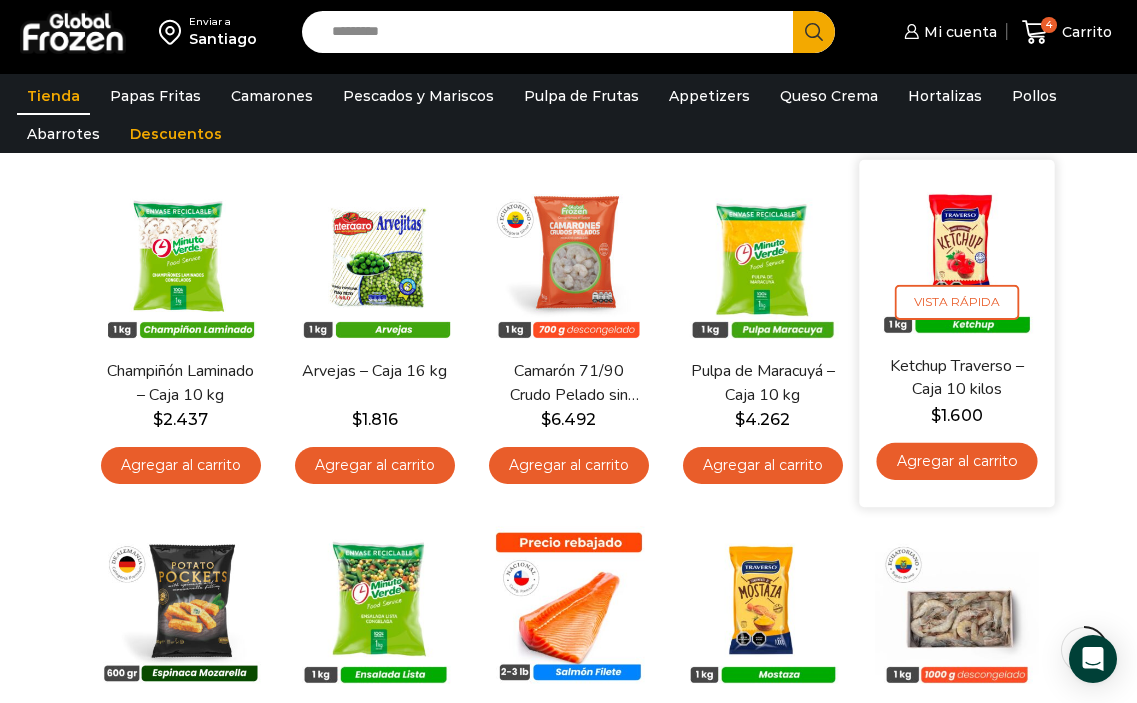 click on "Agregar al carrito" at bounding box center [956, 461] 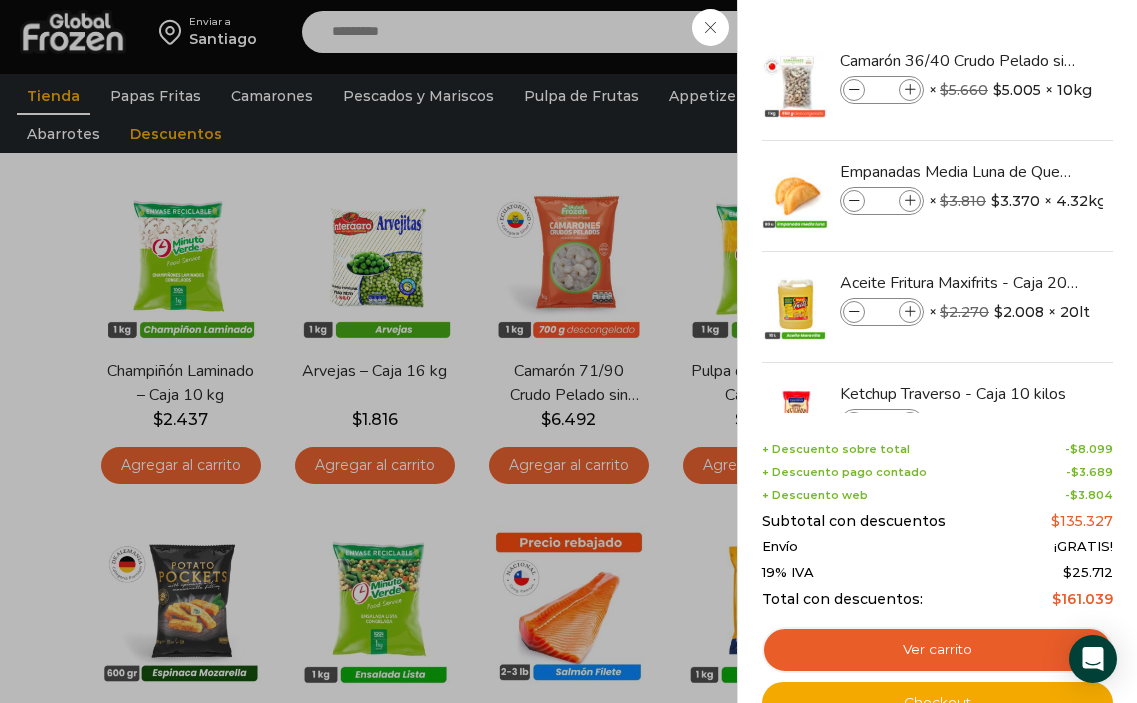 click on "5
Carrito
5
5
Shopping Cart
*" at bounding box center (1067, 32) 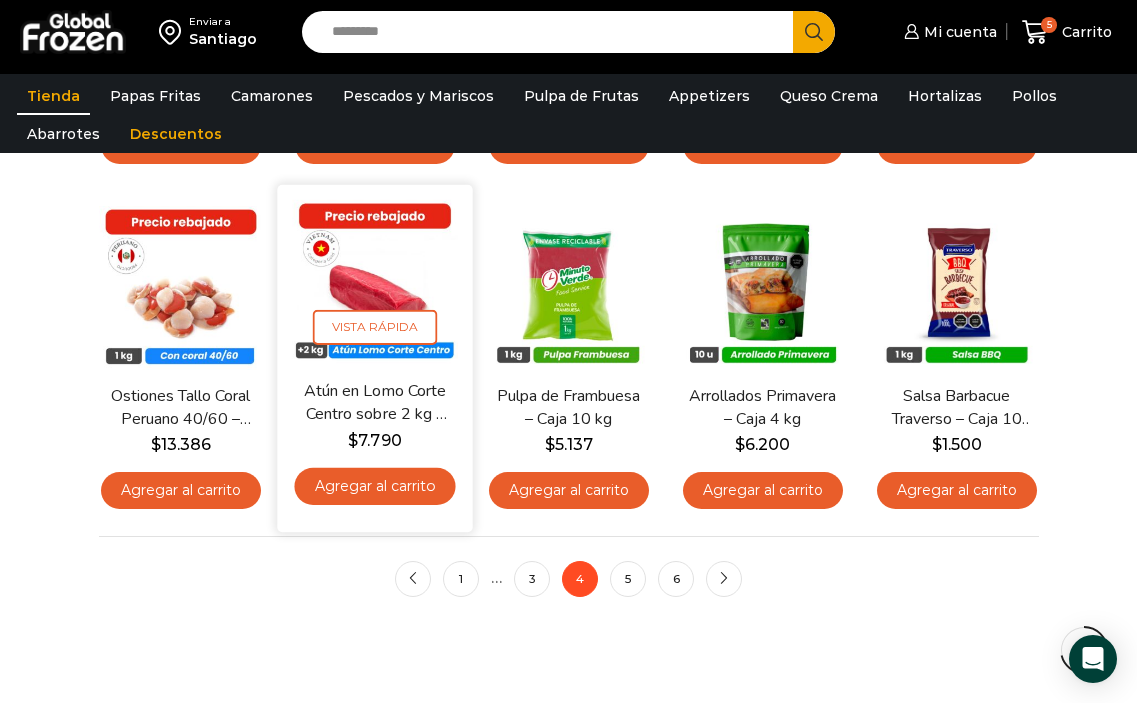 scroll, scrollTop: 1200, scrollLeft: 0, axis: vertical 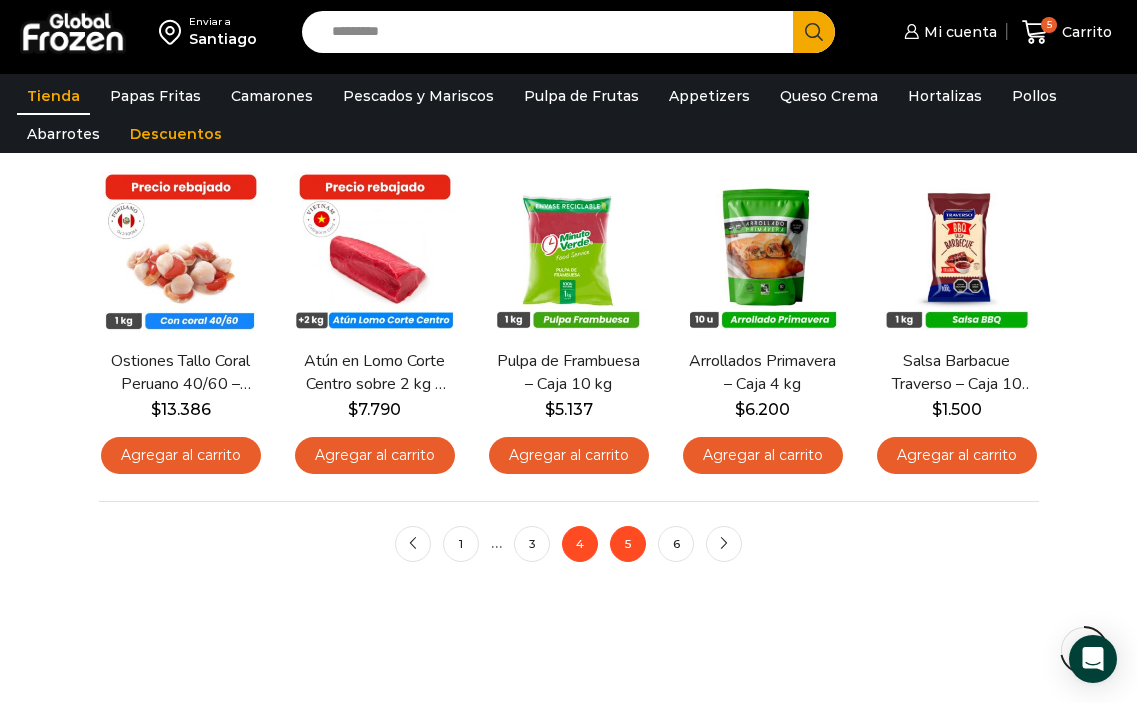 click on "5" at bounding box center (628, 544) 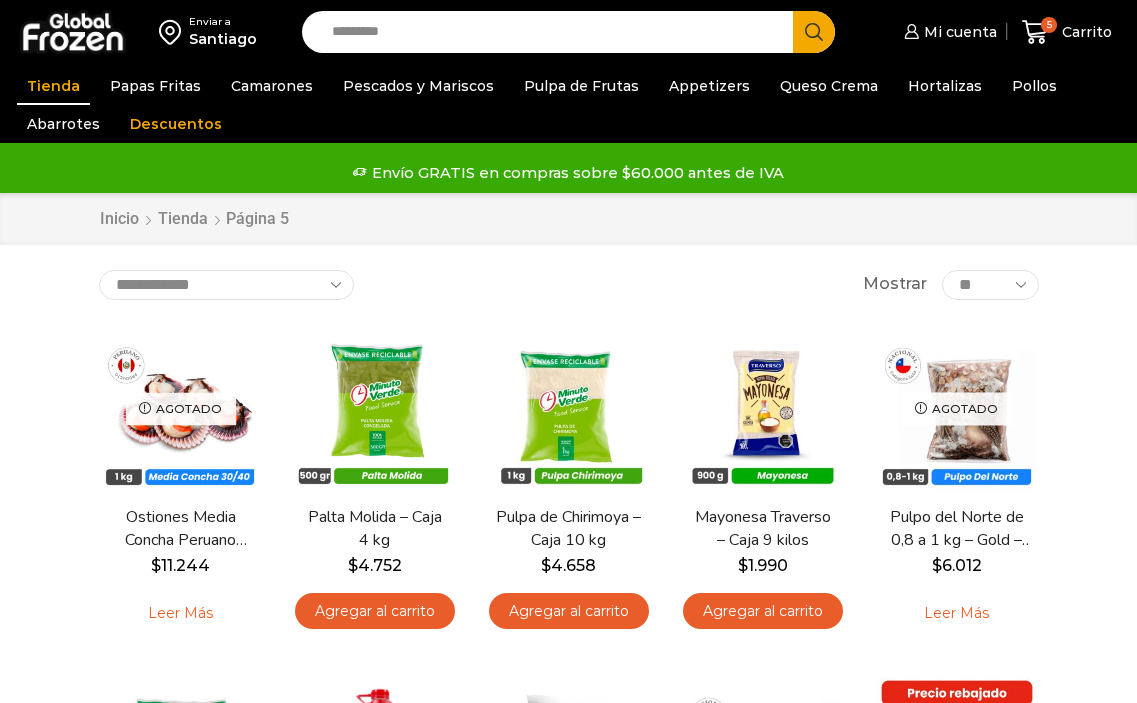 scroll, scrollTop: 0, scrollLeft: 0, axis: both 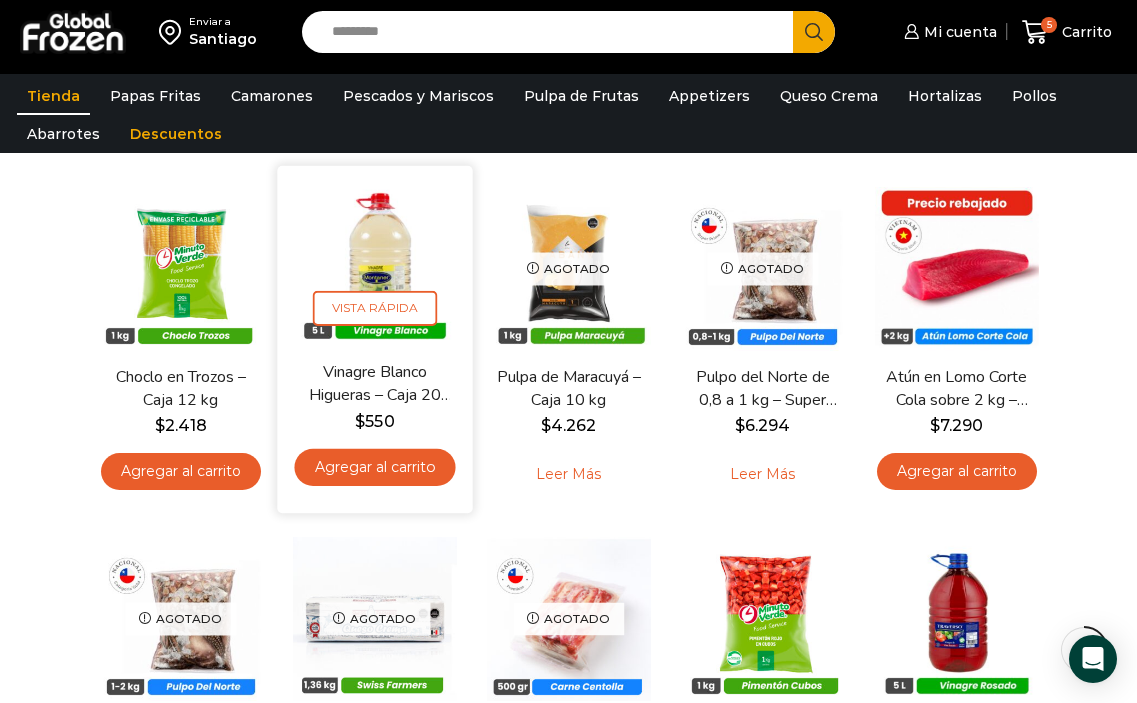 click on "Agregar al carrito" at bounding box center [374, 467] 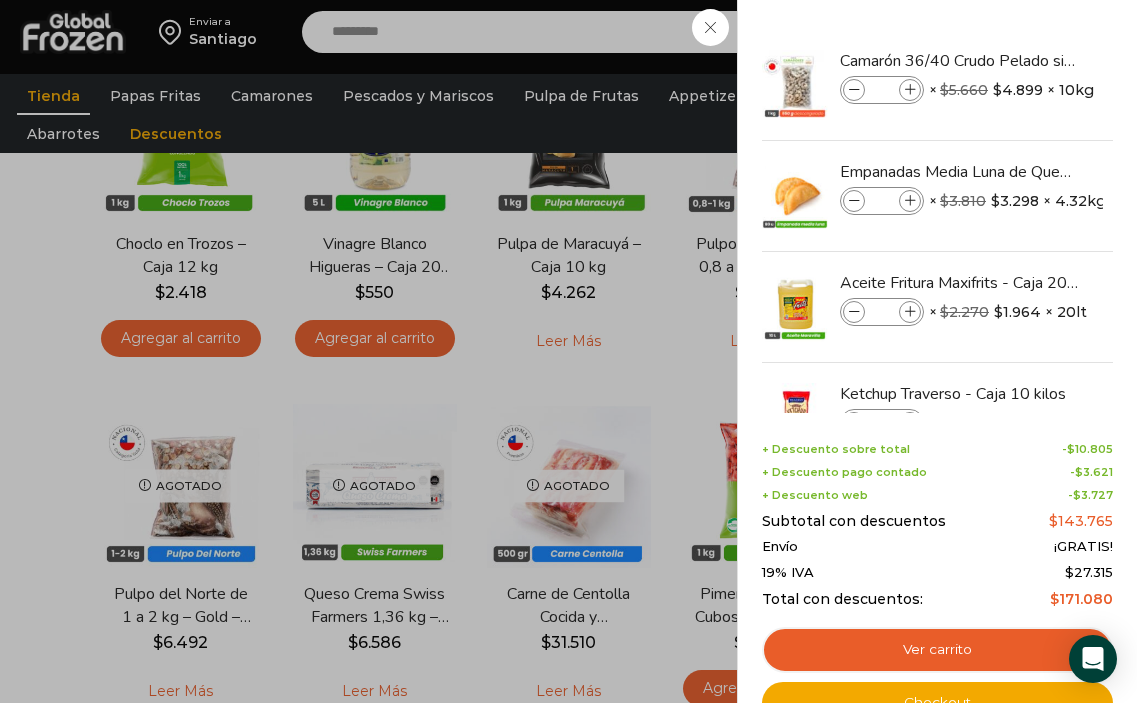 scroll, scrollTop: 700, scrollLeft: 0, axis: vertical 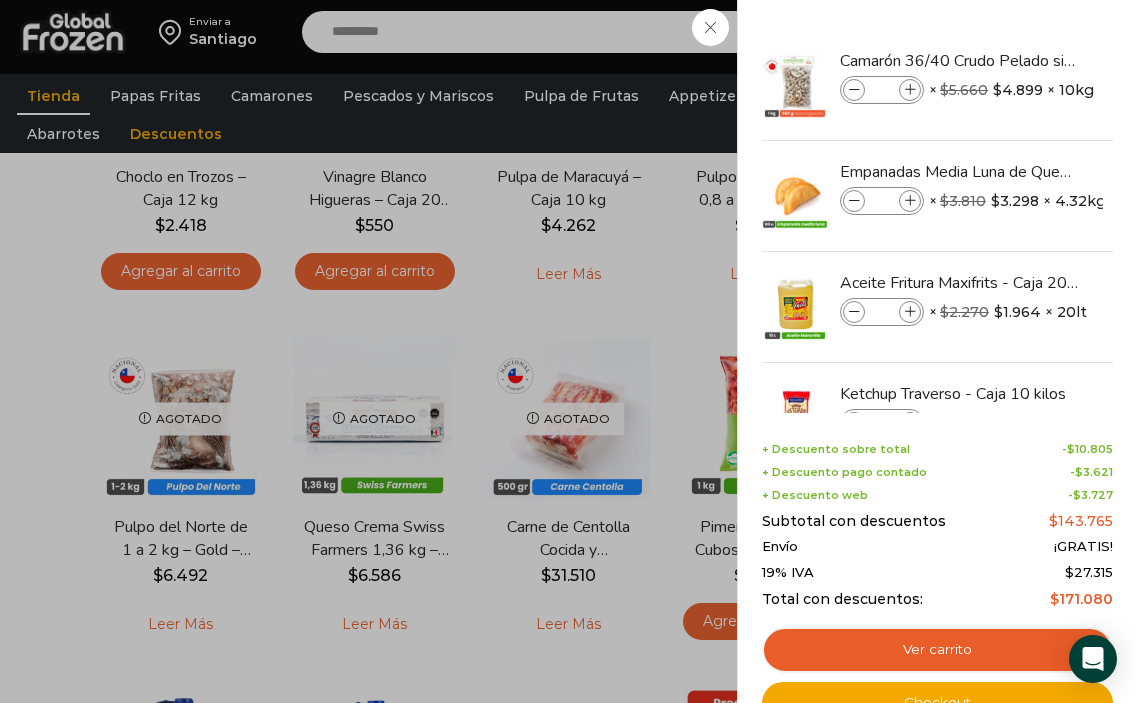 click on "6
Carrito
6
6
Shopping Cart
*" at bounding box center [1067, 32] 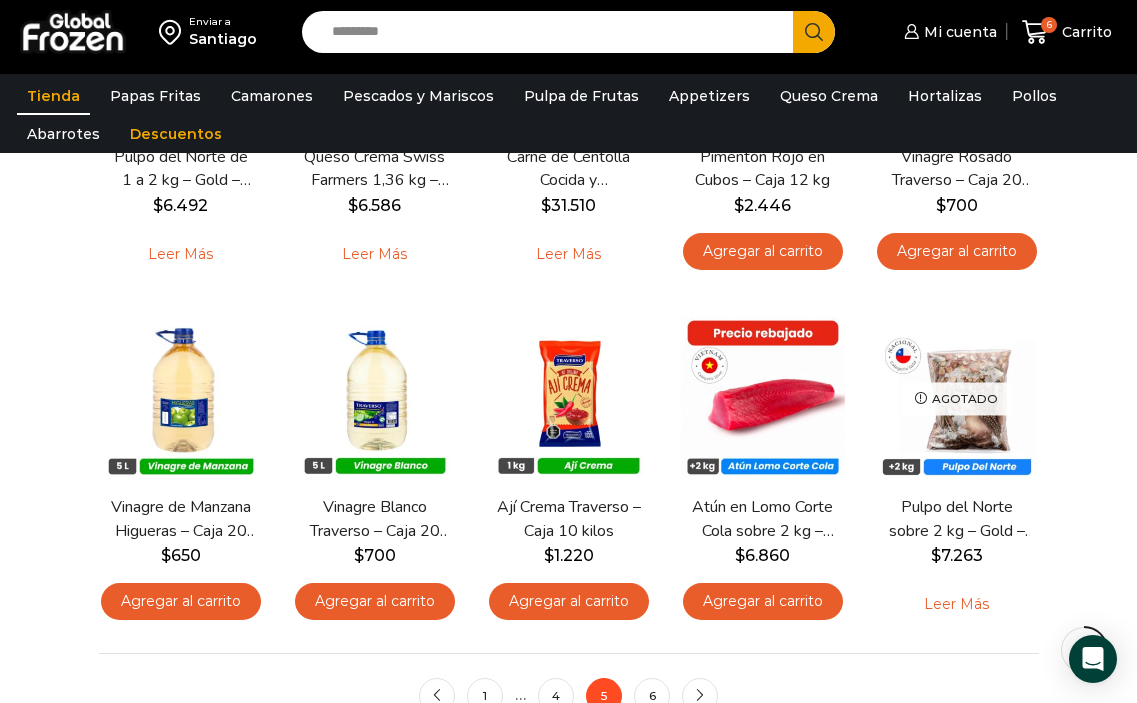 scroll, scrollTop: 1100, scrollLeft: 0, axis: vertical 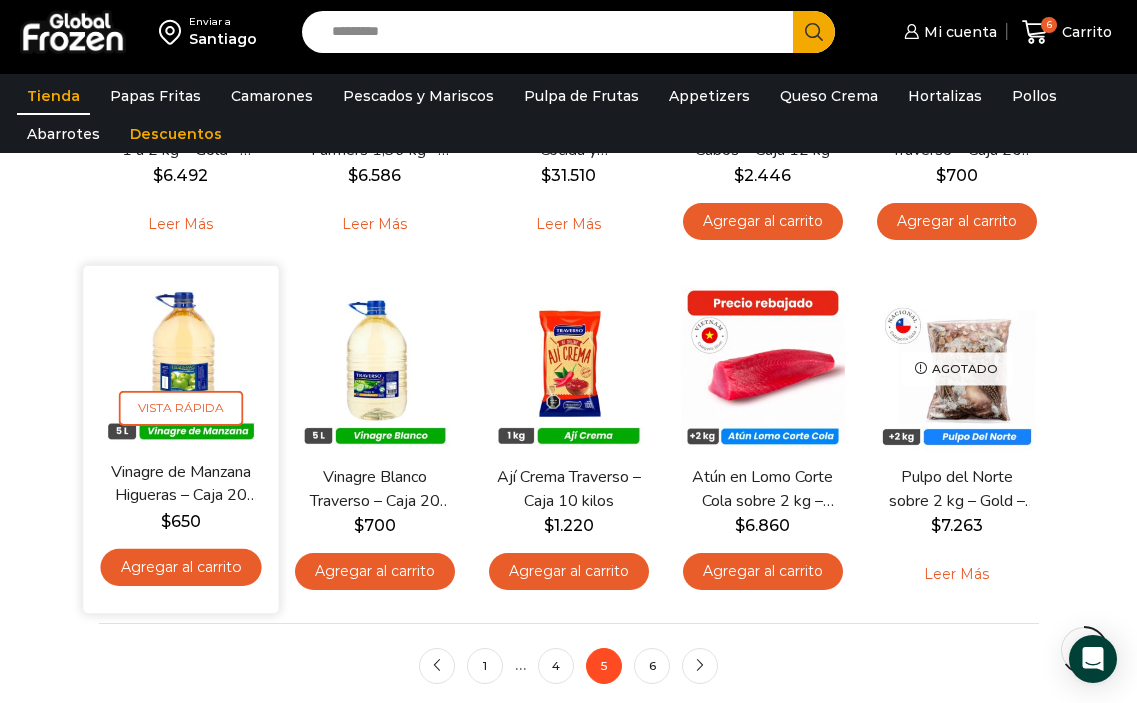 click on "Agregar al carrito" at bounding box center (180, 567) 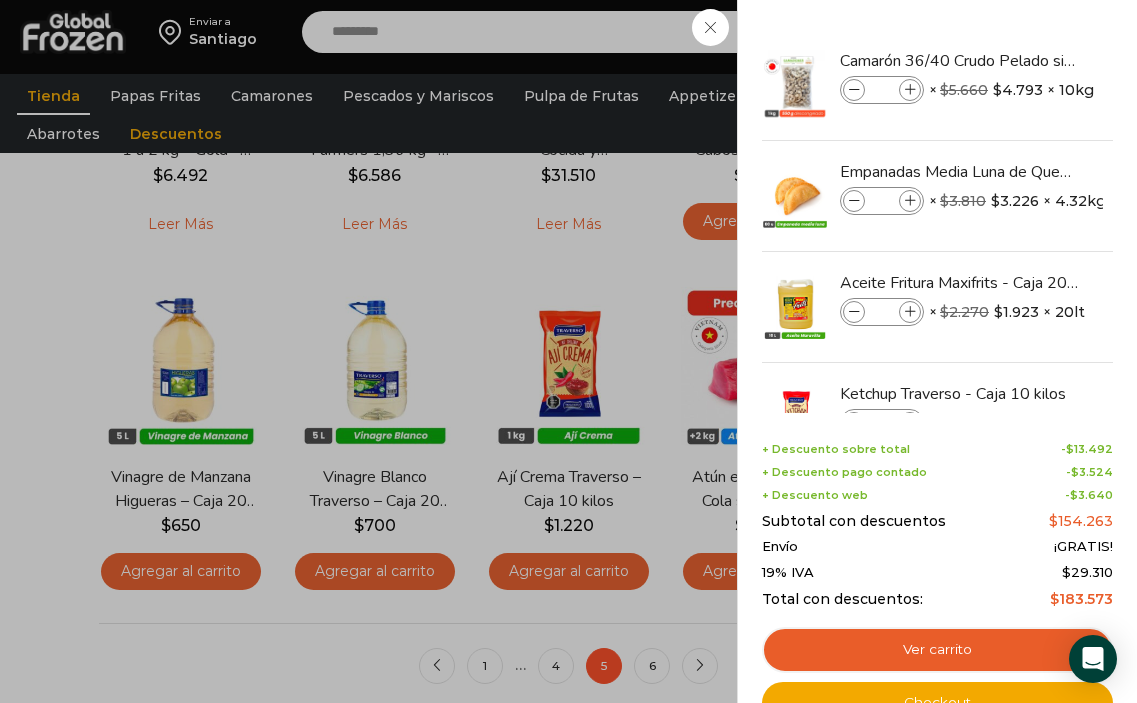 click on "7
Carrito
7
7
Shopping Cart
*" at bounding box center [1067, 32] 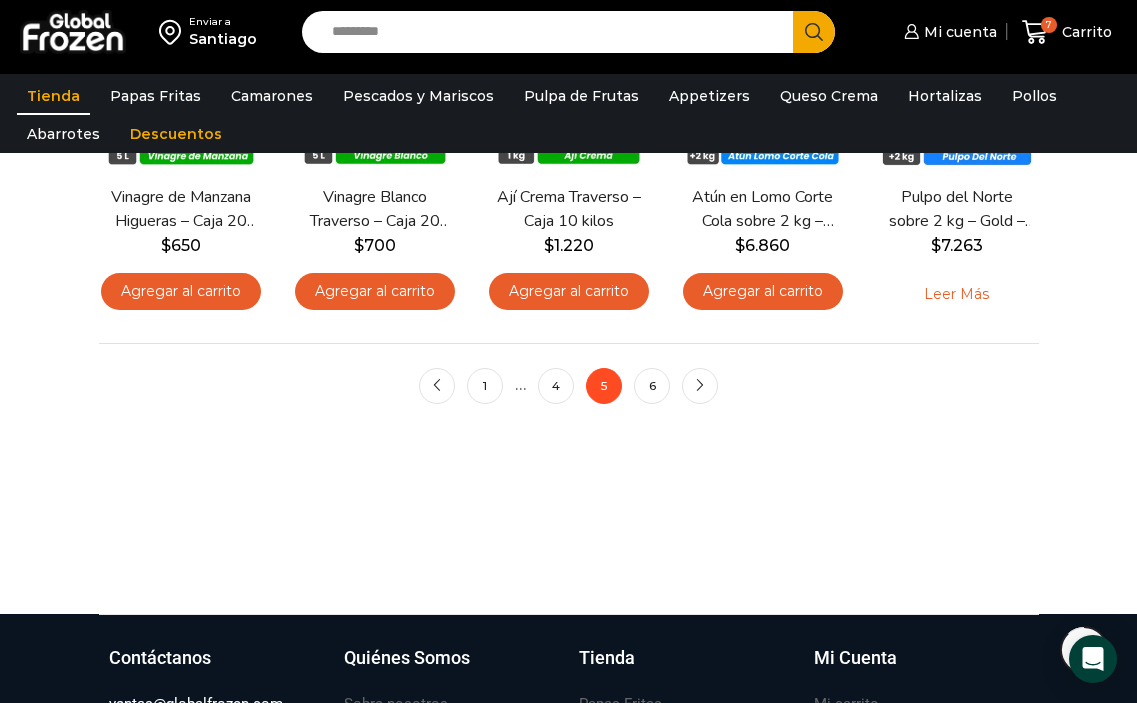 scroll, scrollTop: 1500, scrollLeft: 0, axis: vertical 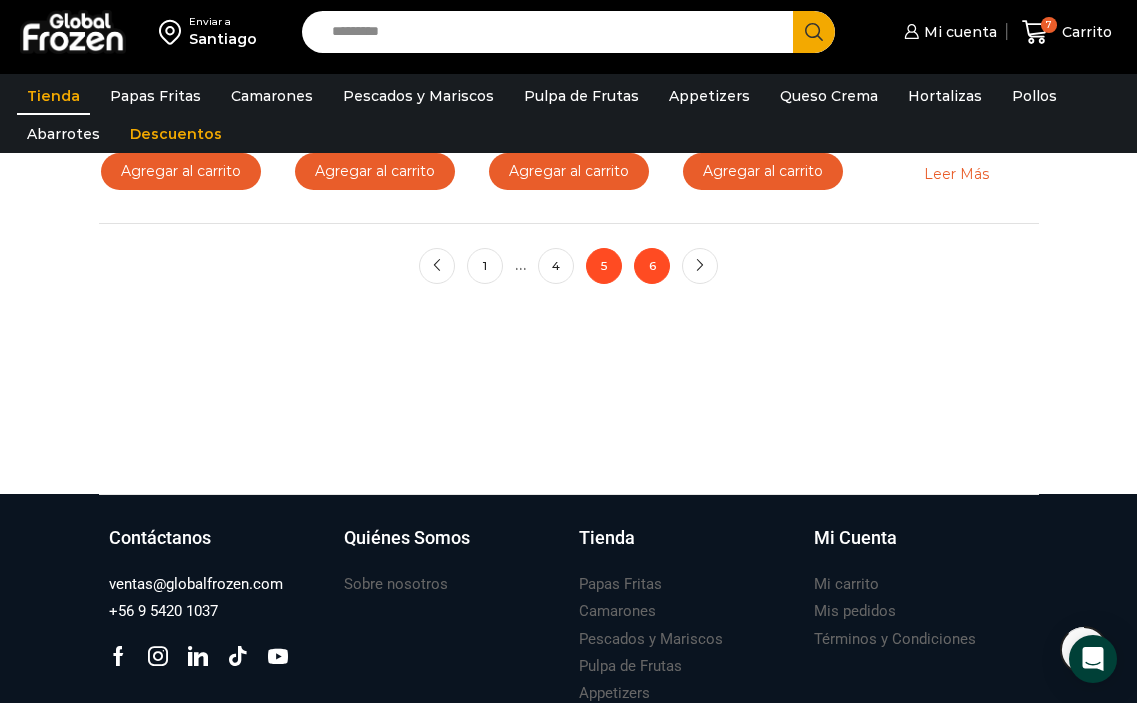 click on "6" at bounding box center [652, 266] 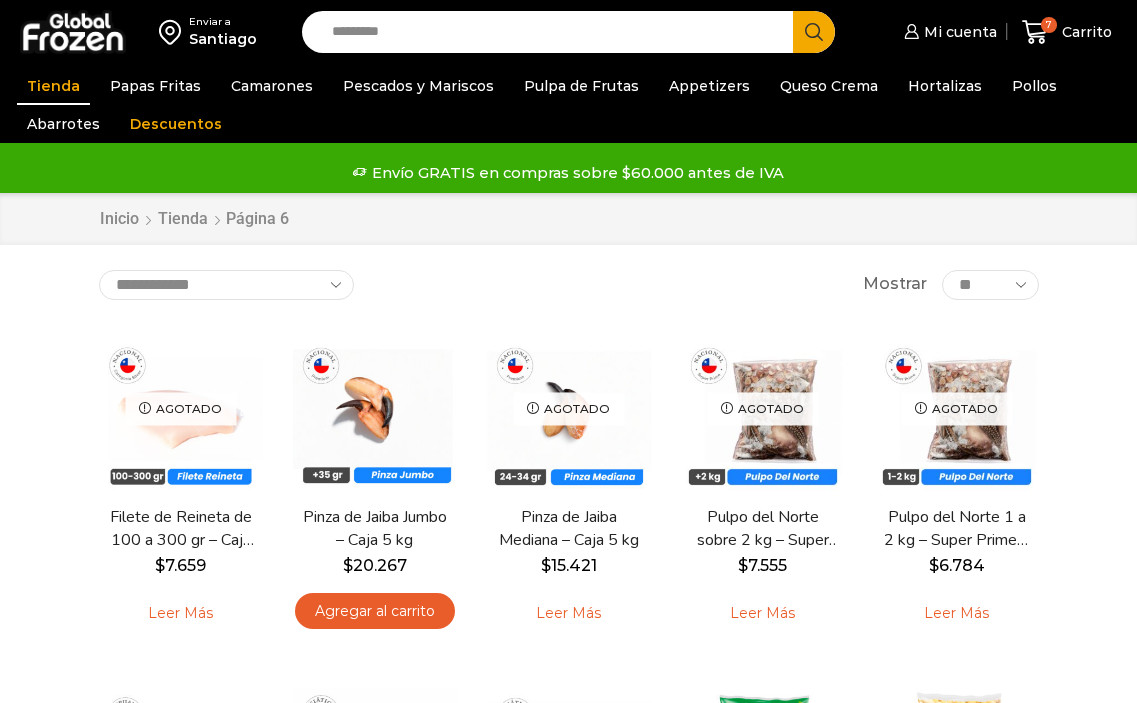scroll, scrollTop: 0, scrollLeft: 0, axis: both 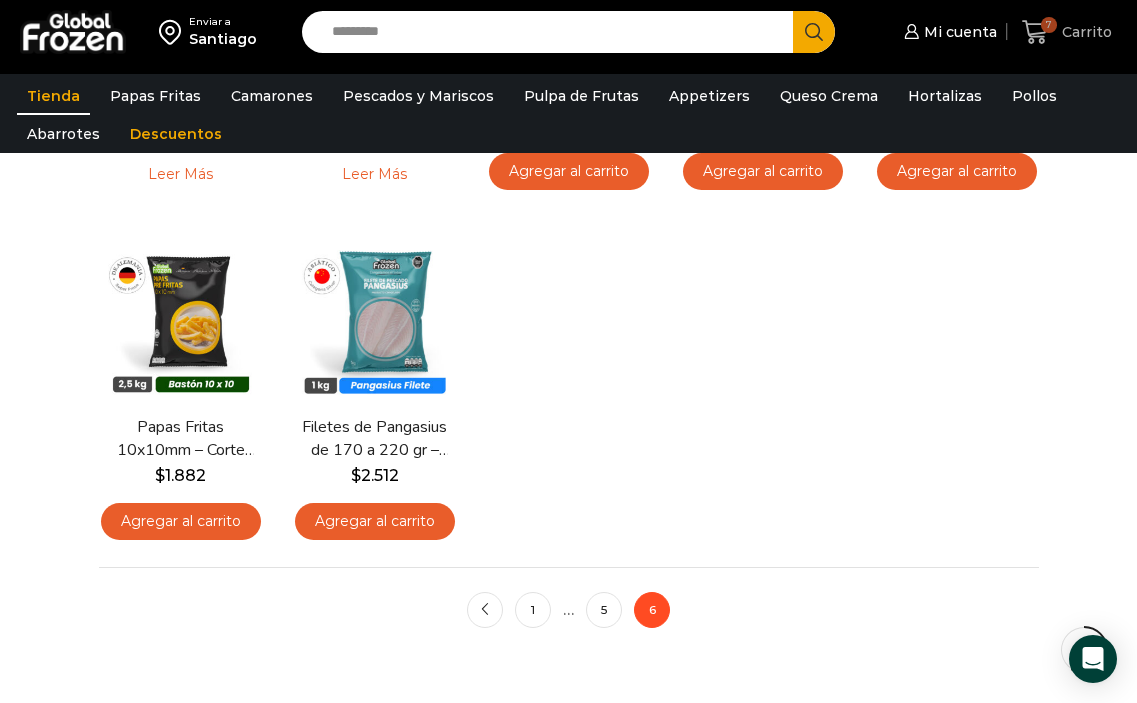 click 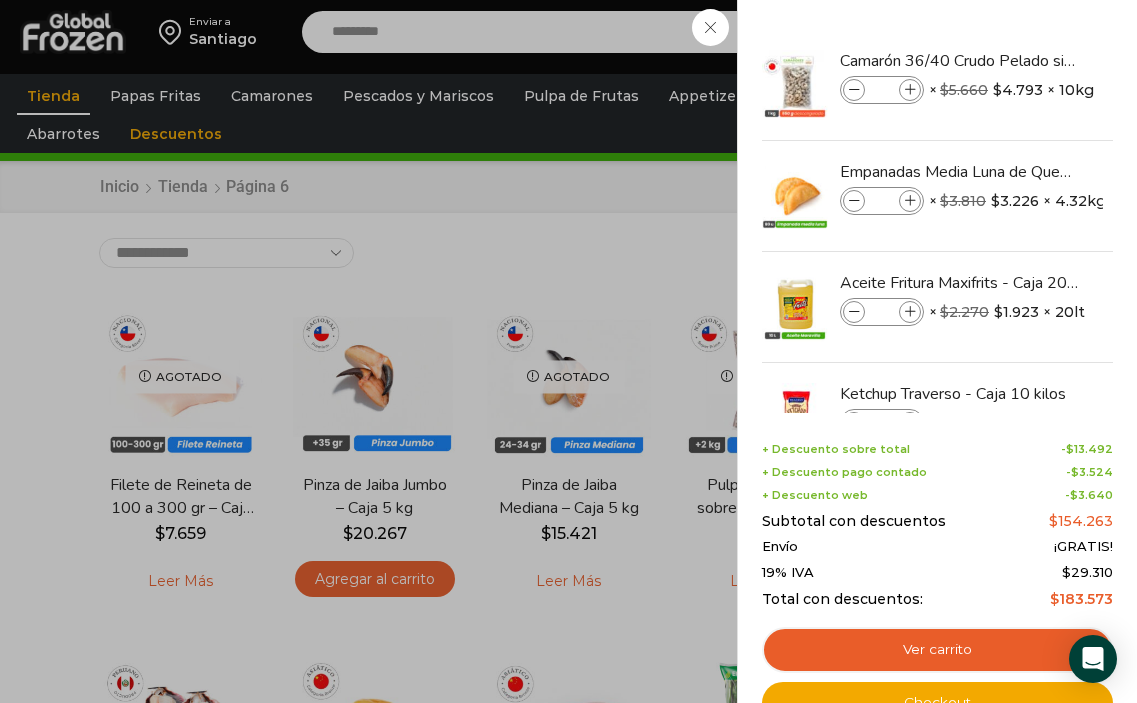 scroll, scrollTop: 0, scrollLeft: 0, axis: both 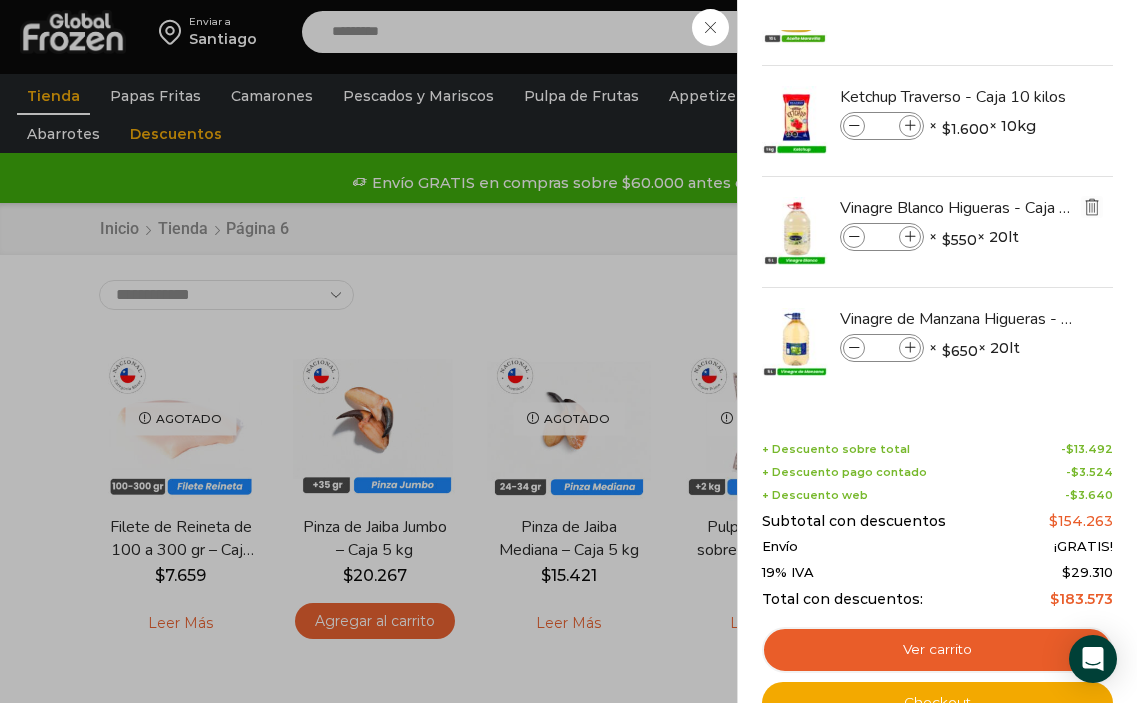 click at bounding box center [1092, 207] 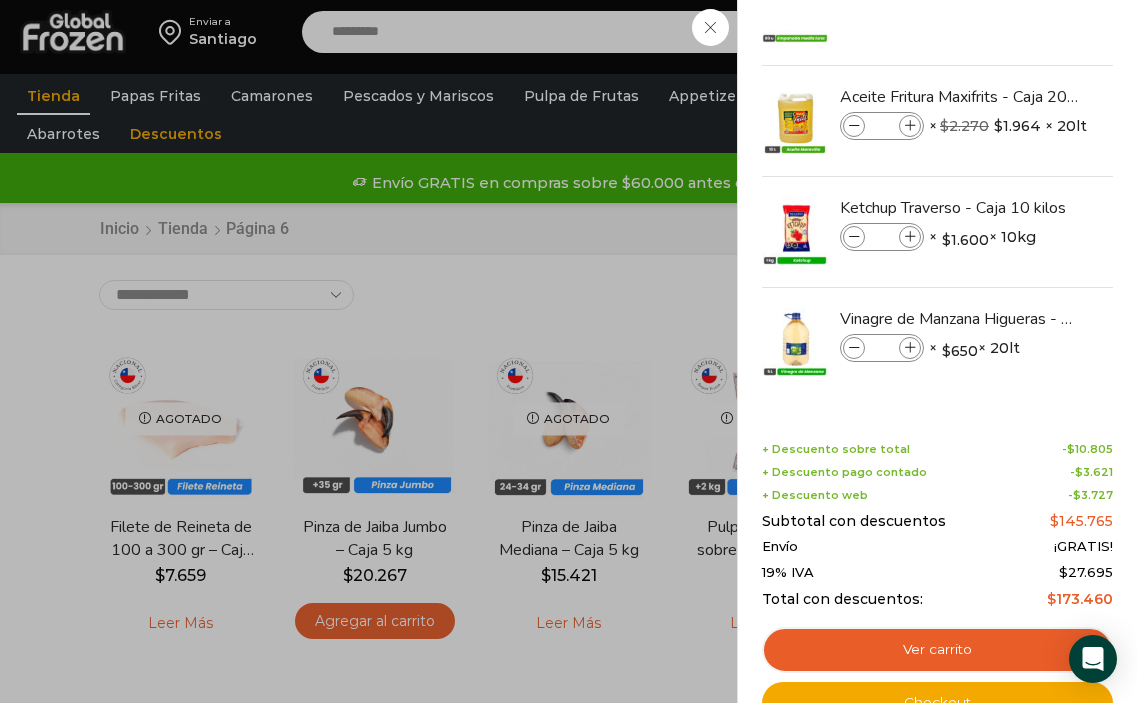 scroll, scrollTop: 186, scrollLeft: 0, axis: vertical 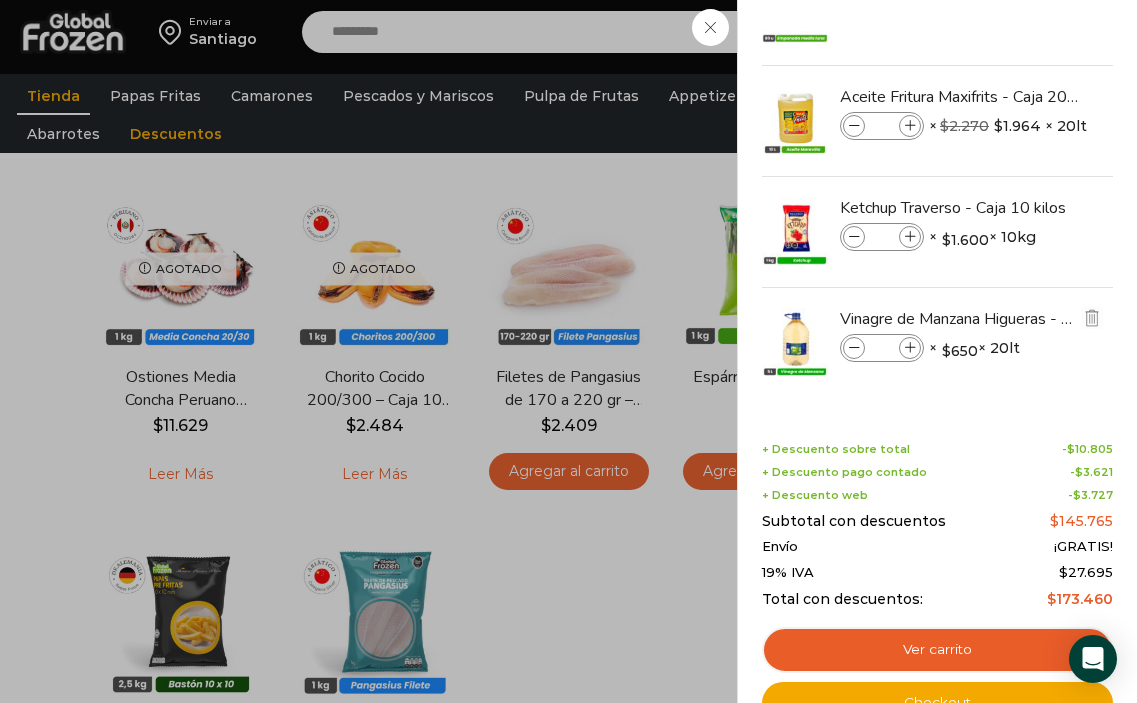 drag, startPoint x: 1109, startPoint y: 383, endPoint x: 1109, endPoint y: 358, distance: 25 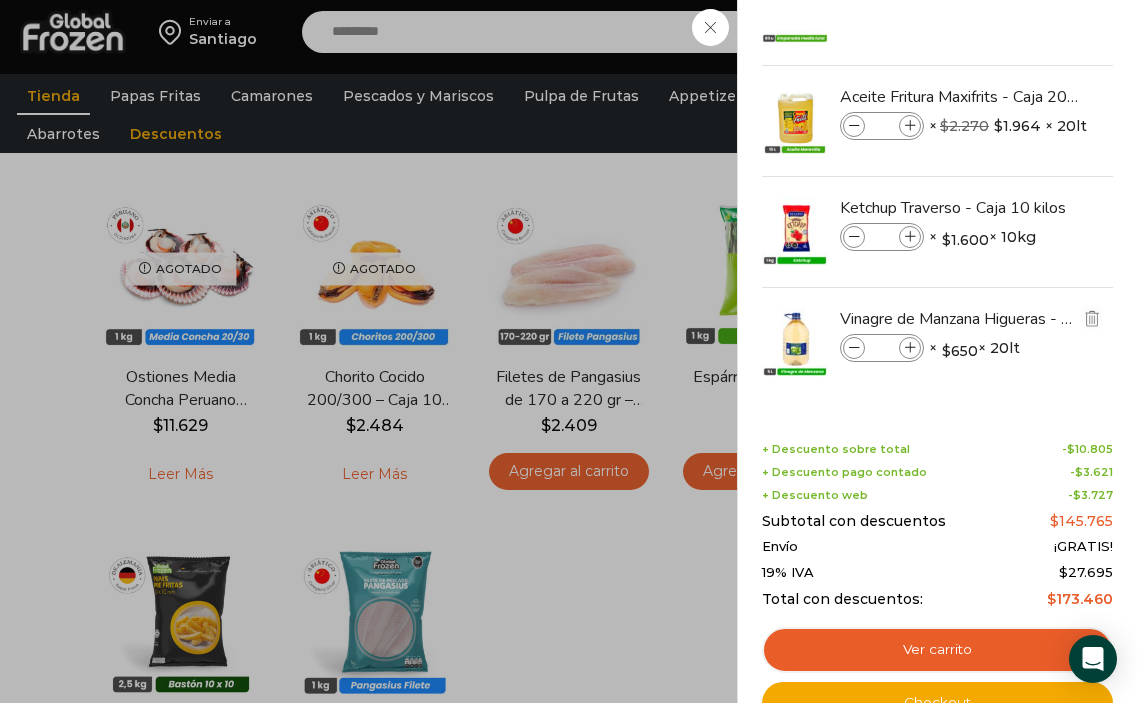 click on "[PRODUCT] - Caja 20 litros
[PRODUCT] quantity
*
×  $[PRICE]  × 20lt 1 ×  $[PRICE]  × 20lt
SKU:                                                 [SKU]" at bounding box center (937, 343) 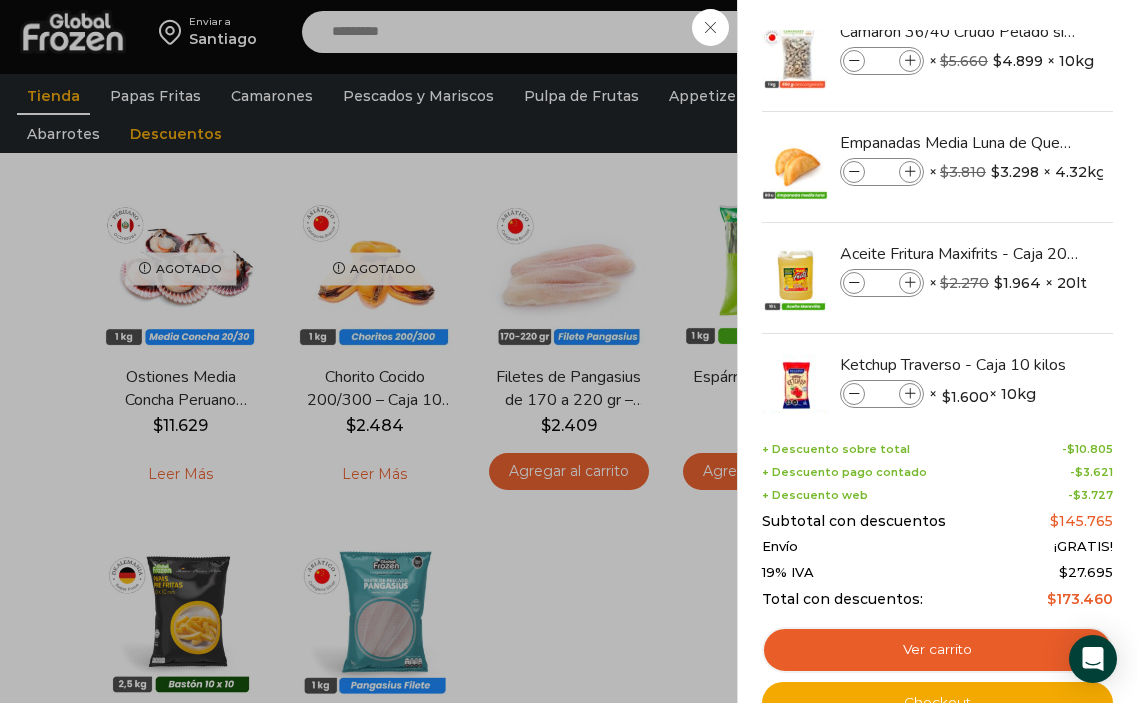 scroll, scrollTop: 0, scrollLeft: 0, axis: both 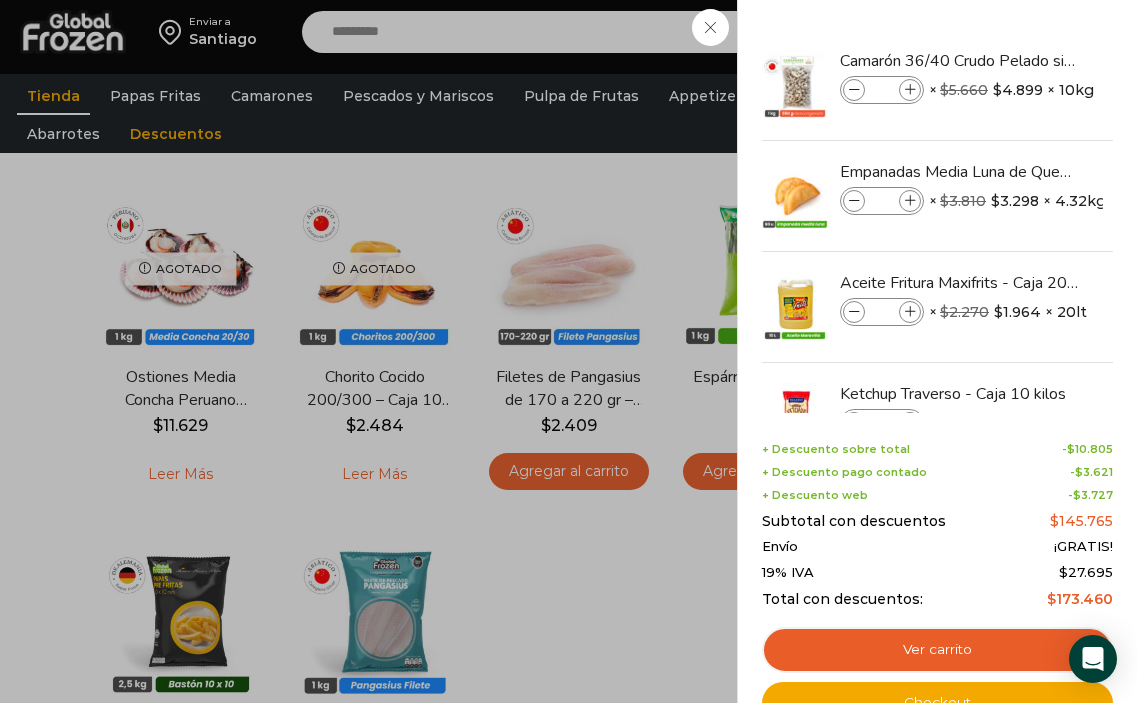 drag, startPoint x: 1109, startPoint y: 207, endPoint x: 1114, endPoint y: 361, distance: 154.08115 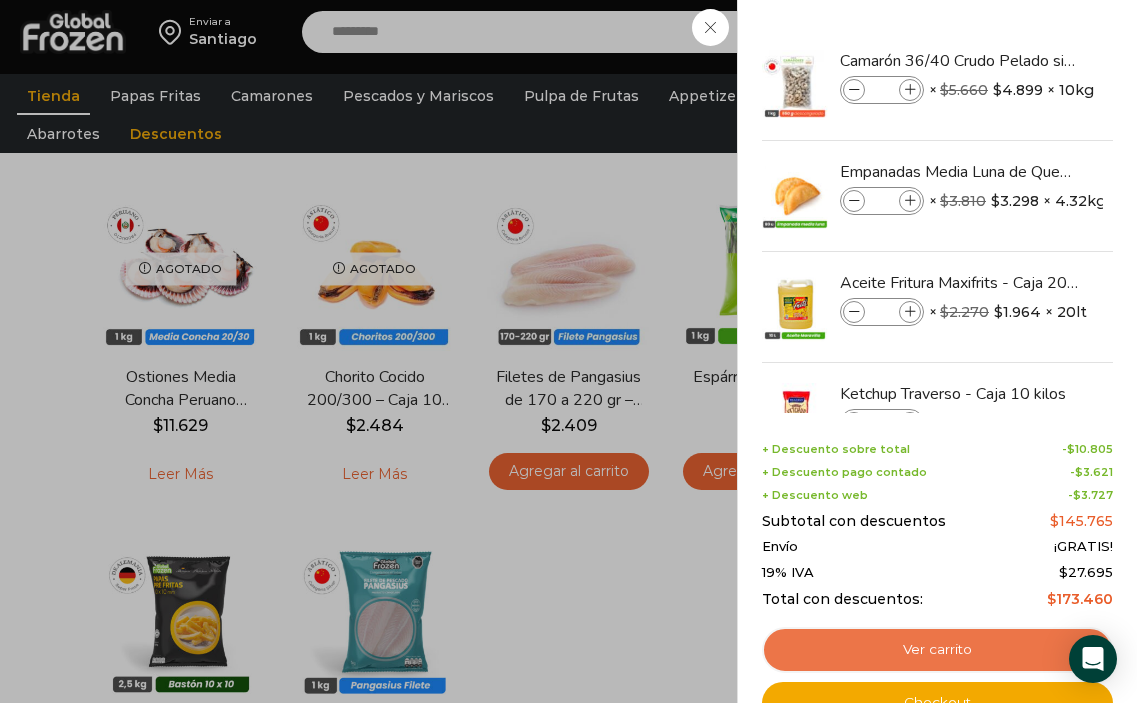 click on "Ver carrito" at bounding box center [937, 650] 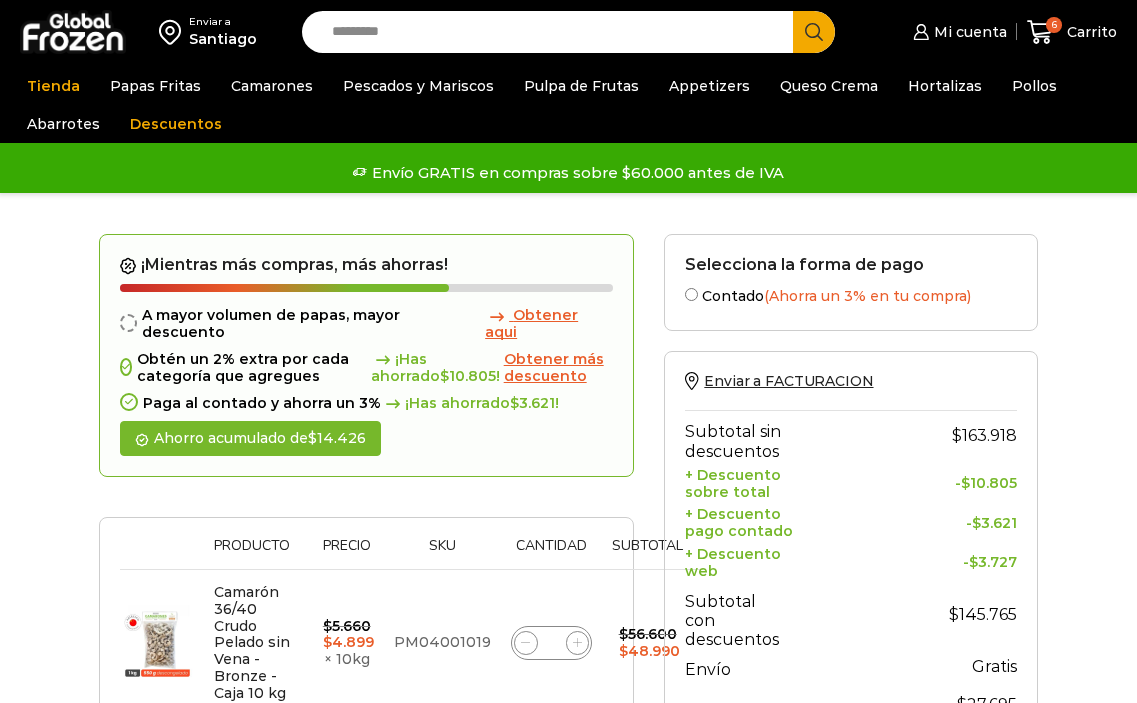 scroll, scrollTop: 0, scrollLeft: 0, axis: both 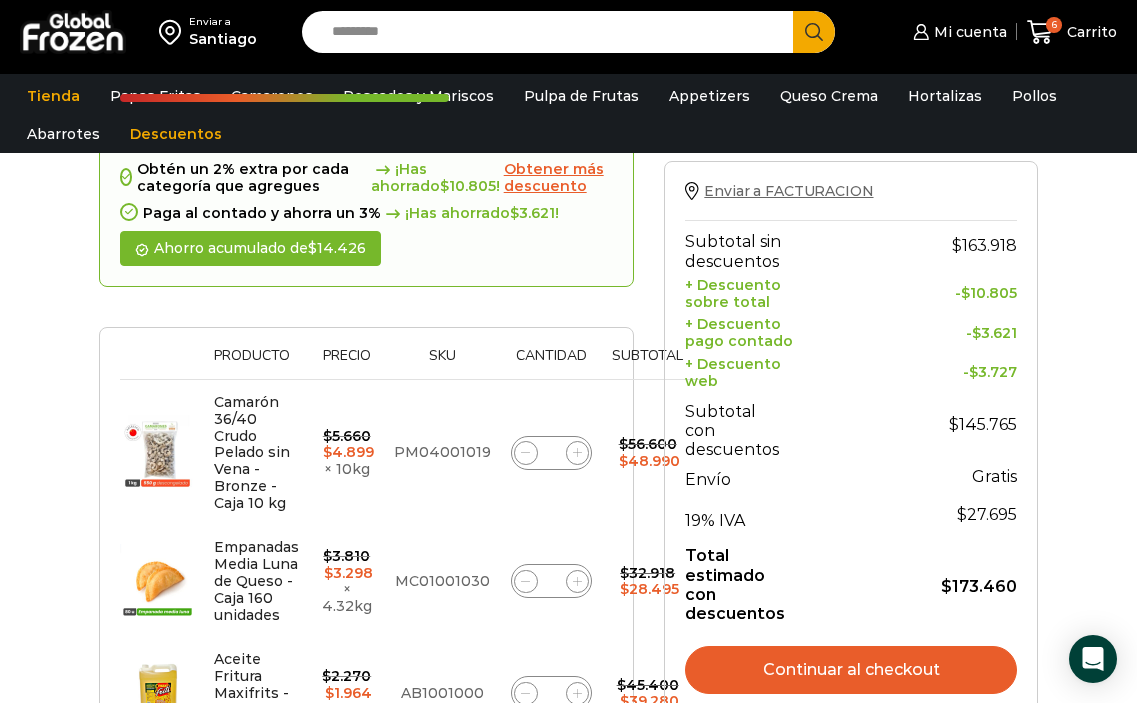 click on "Enviar a FACTURACION" at bounding box center (788, 191) 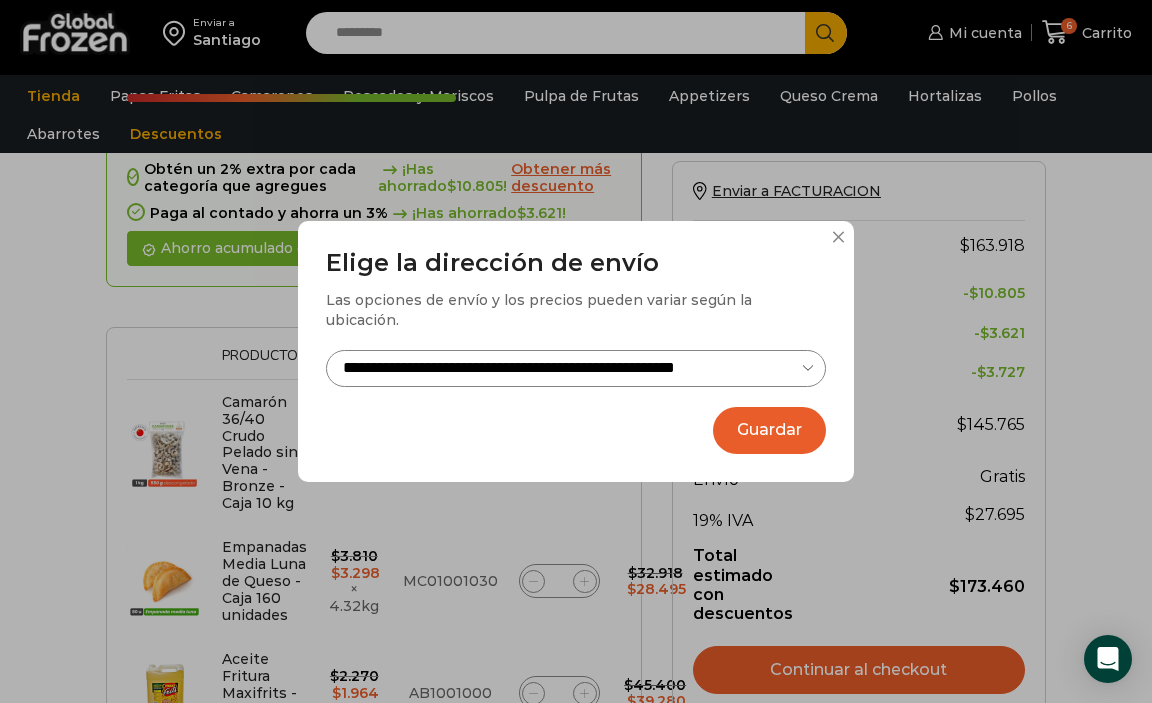 click on "Guardar" at bounding box center (769, 430) 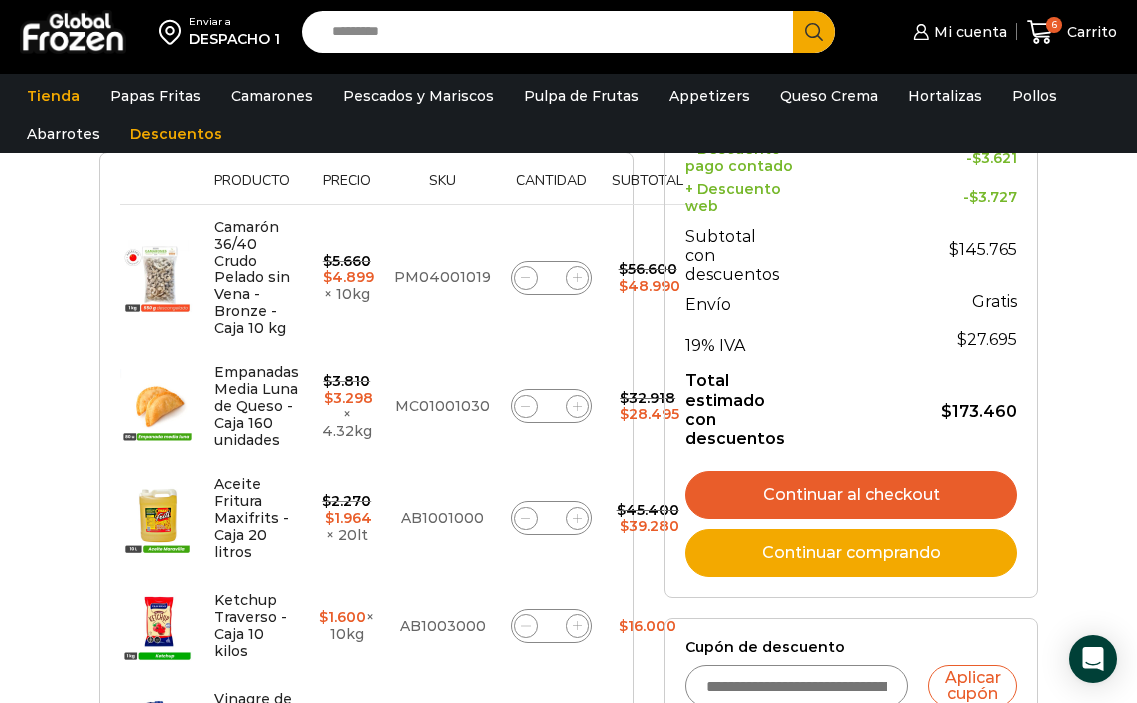 scroll, scrollTop: 400, scrollLeft: 0, axis: vertical 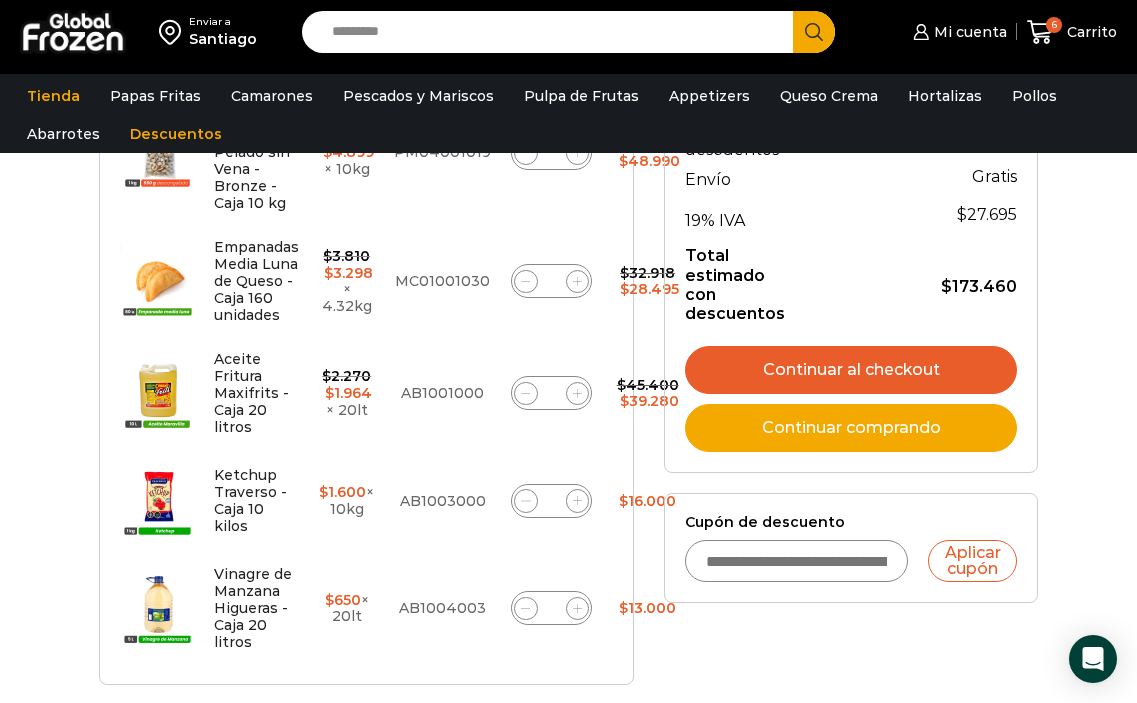 click on "Continuar comprando" at bounding box center [851, 428] 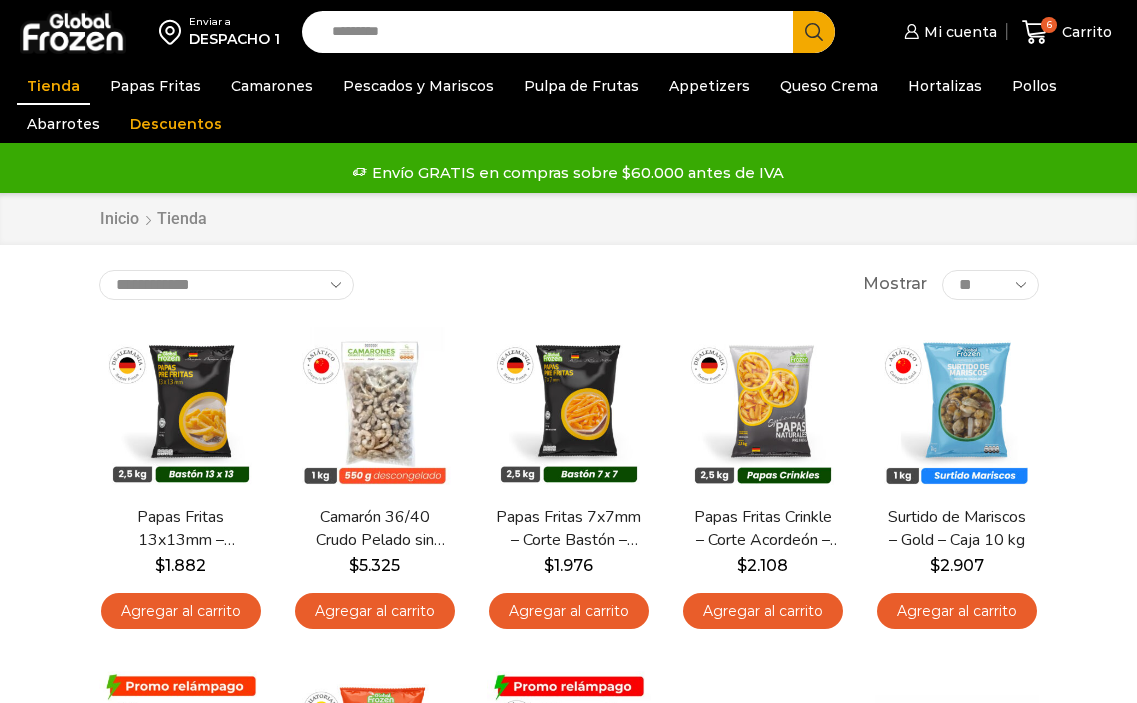 scroll, scrollTop: 0, scrollLeft: 0, axis: both 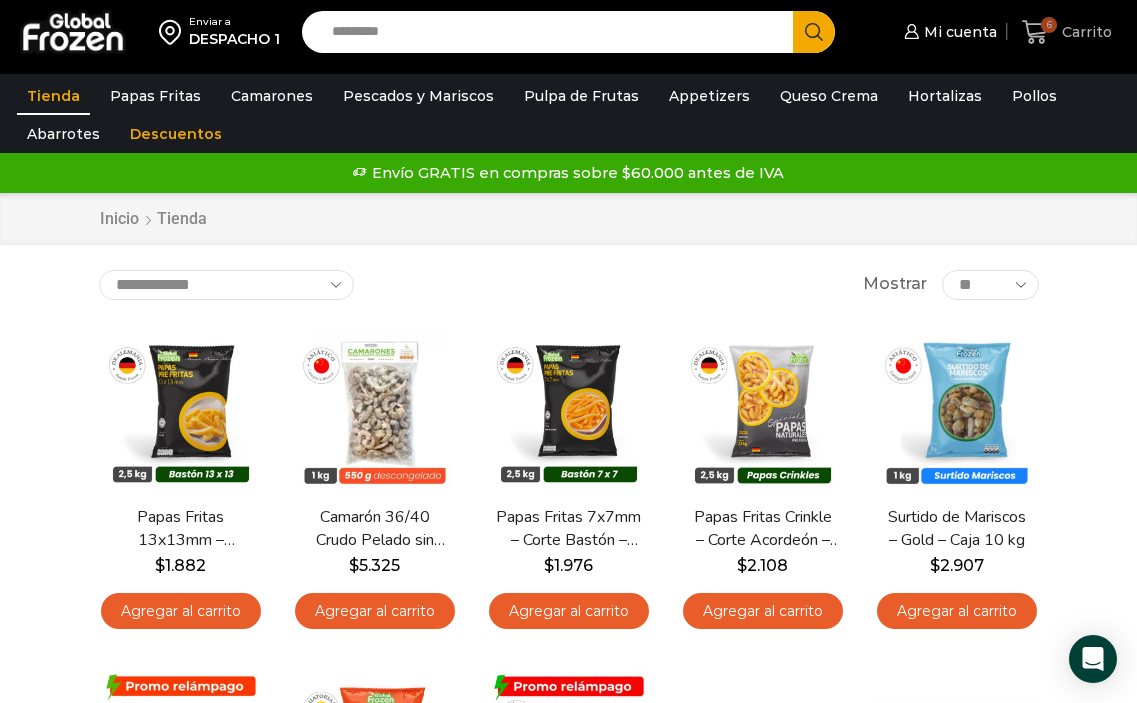 click 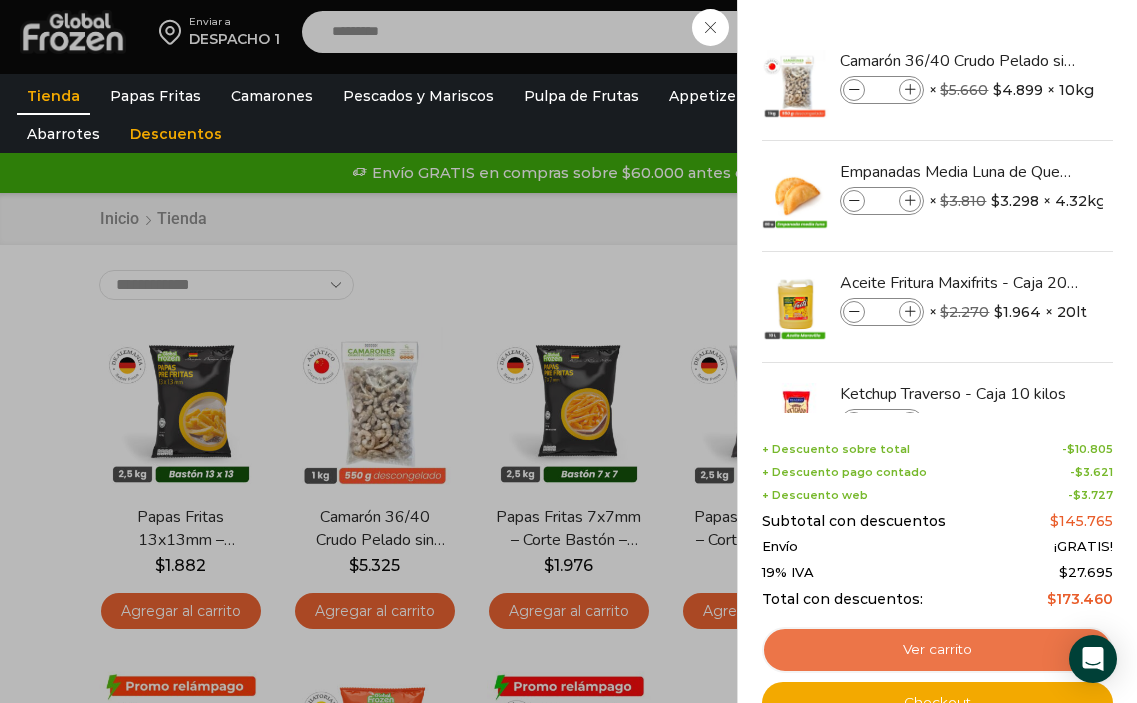 click on "Ver carrito" at bounding box center [937, 650] 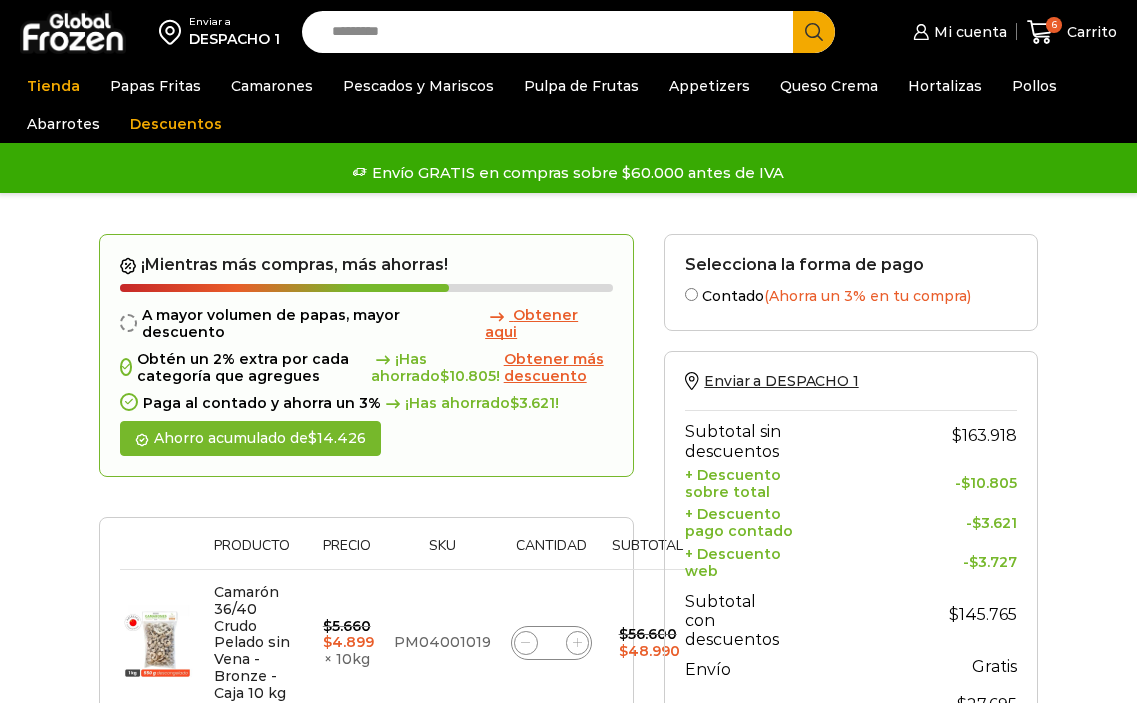 scroll, scrollTop: 0, scrollLeft: 0, axis: both 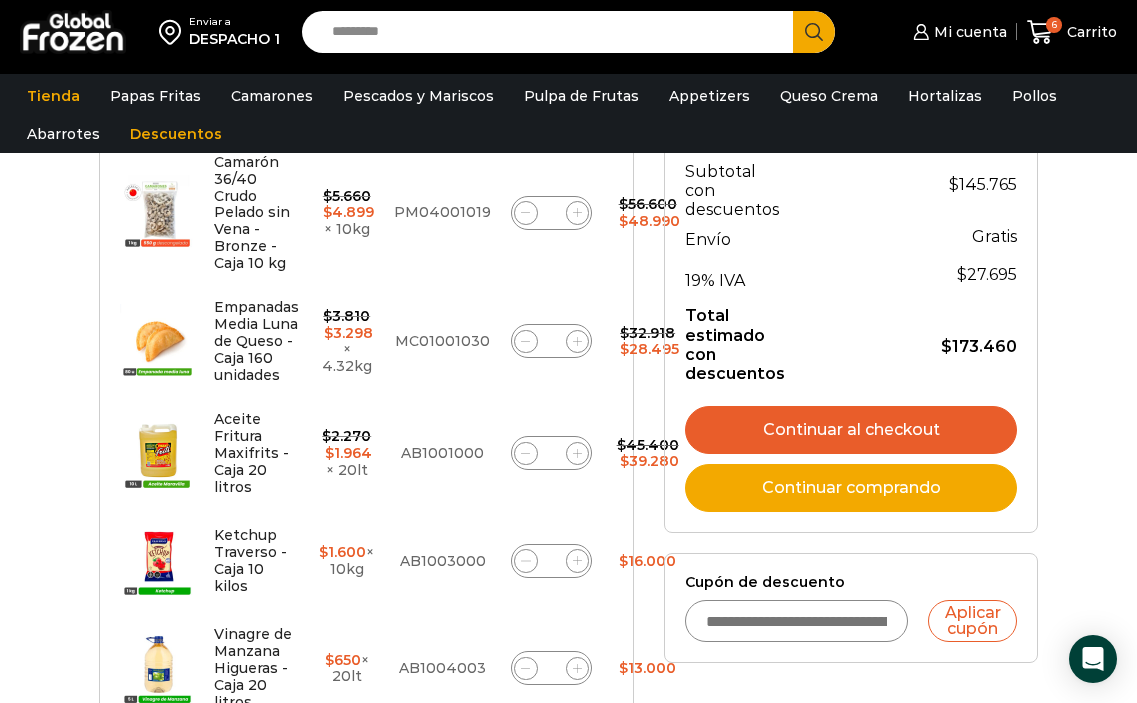 click on "Continuar al checkout" at bounding box center (851, 430) 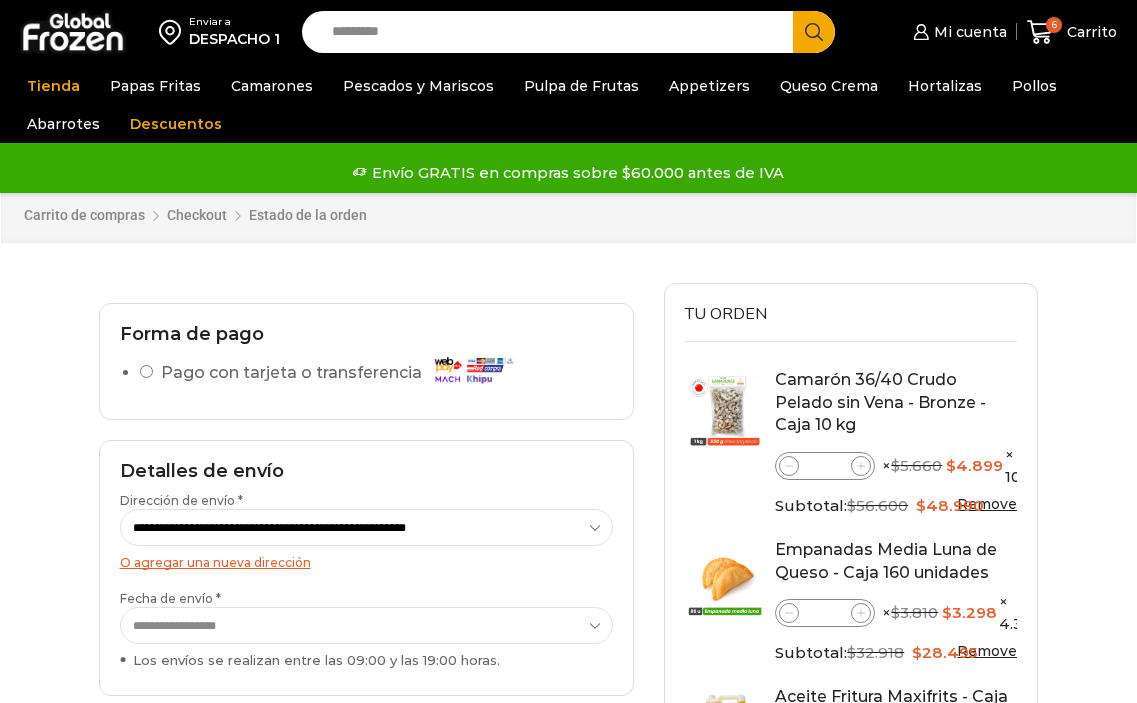 scroll, scrollTop: 0, scrollLeft: 0, axis: both 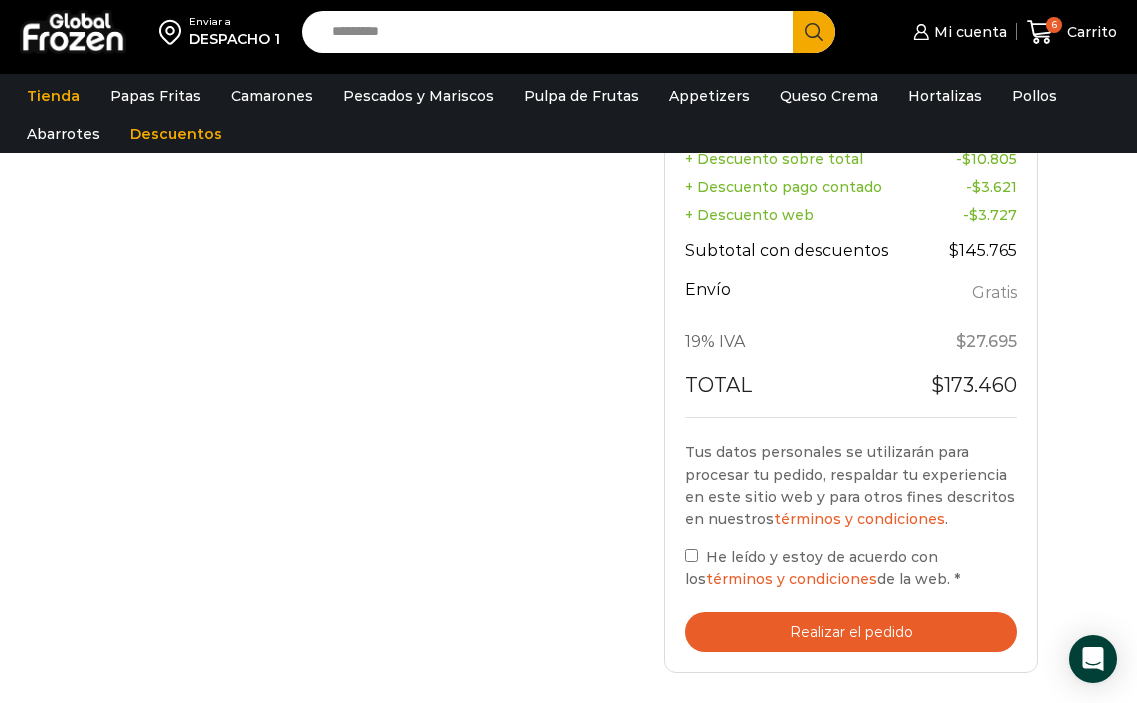 click on "Realizar el pedido" at bounding box center (851, 632) 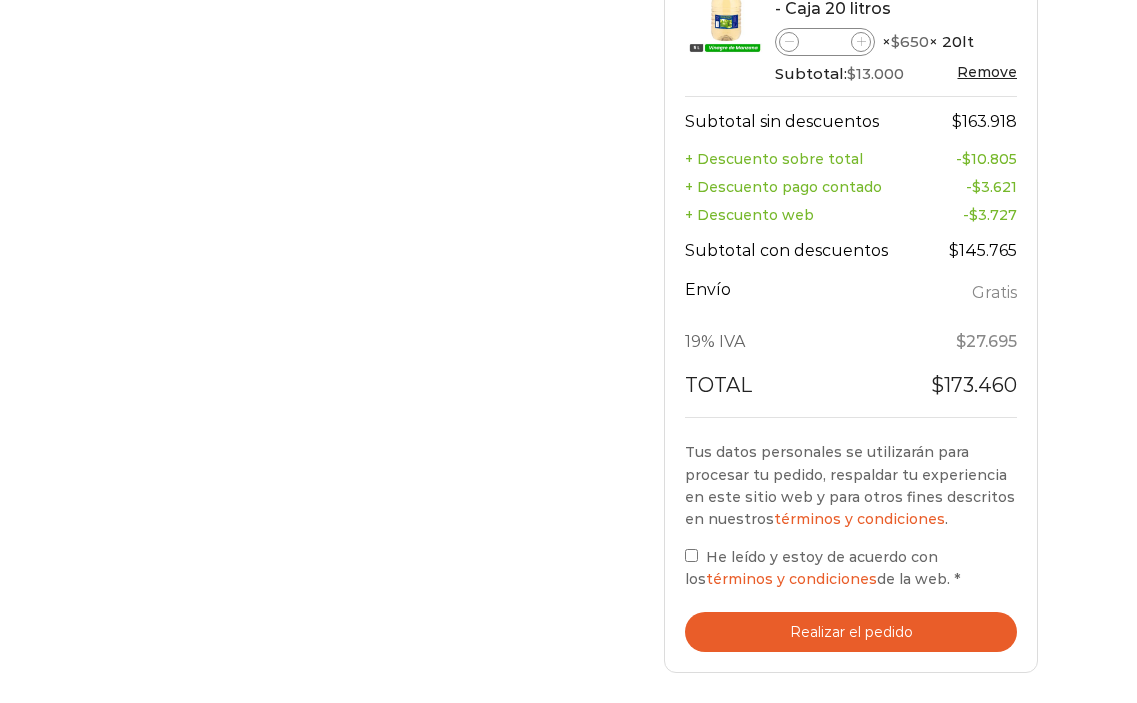 scroll, scrollTop: 990, scrollLeft: 0, axis: vertical 